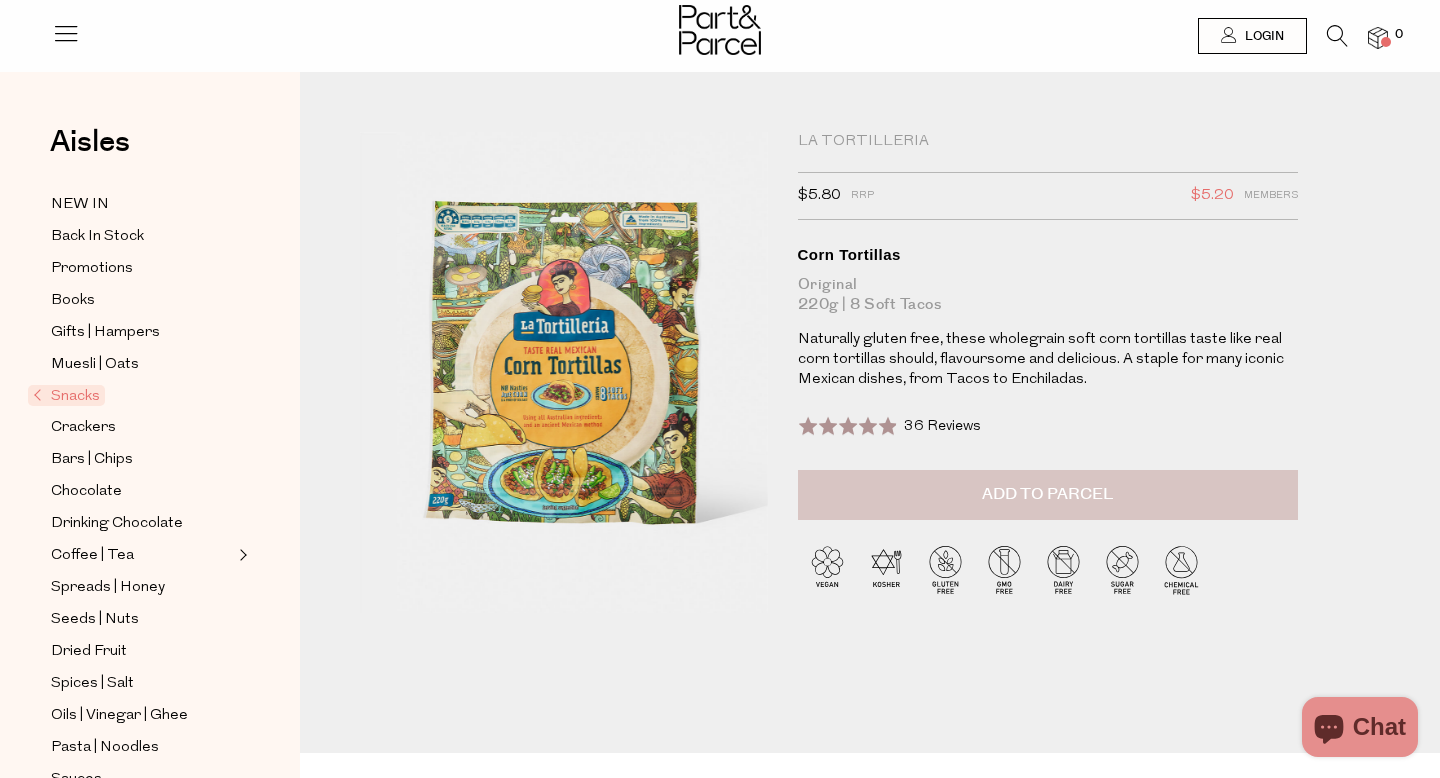 scroll, scrollTop: 0, scrollLeft: 0, axis: both 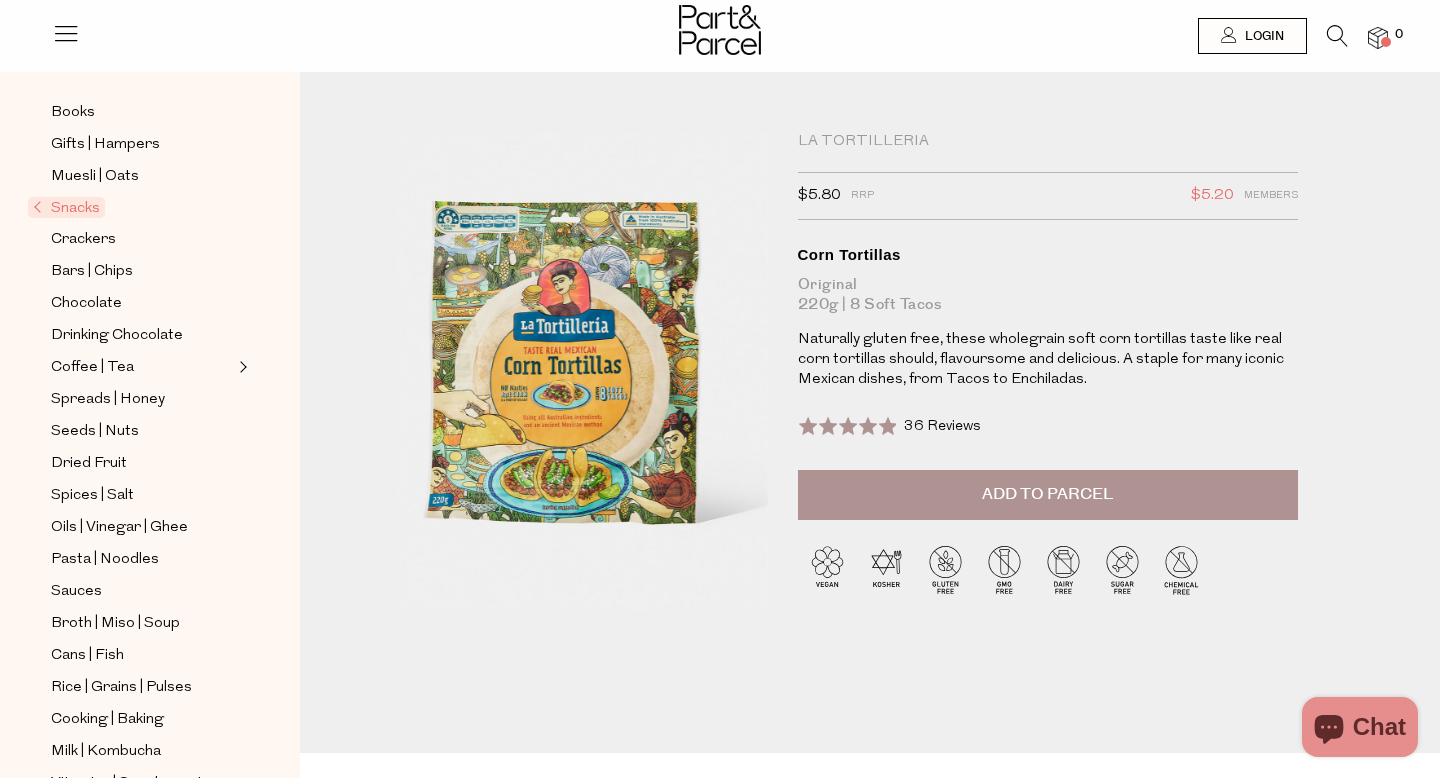 click on "Add to Parcel" at bounding box center [1048, 495] 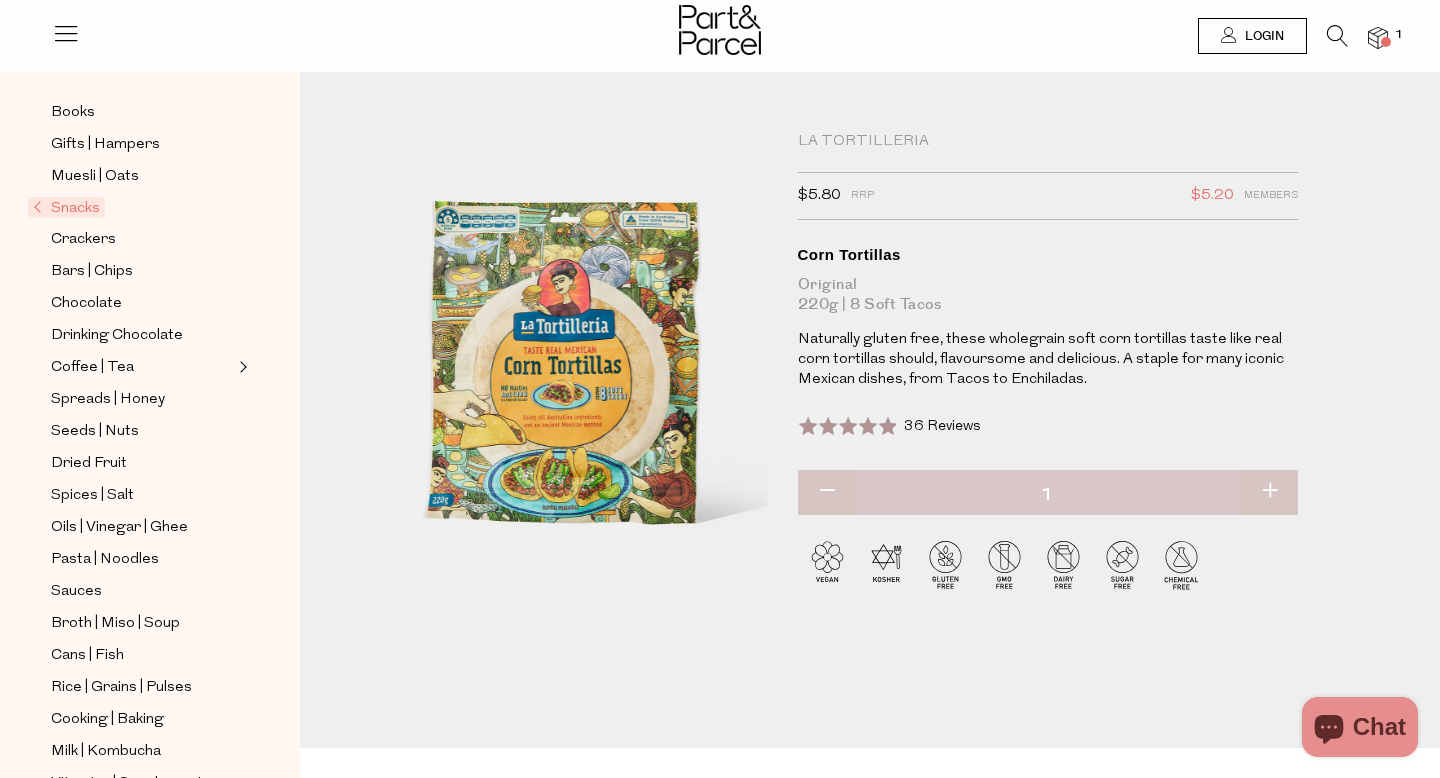click at bounding box center (1269, 492) 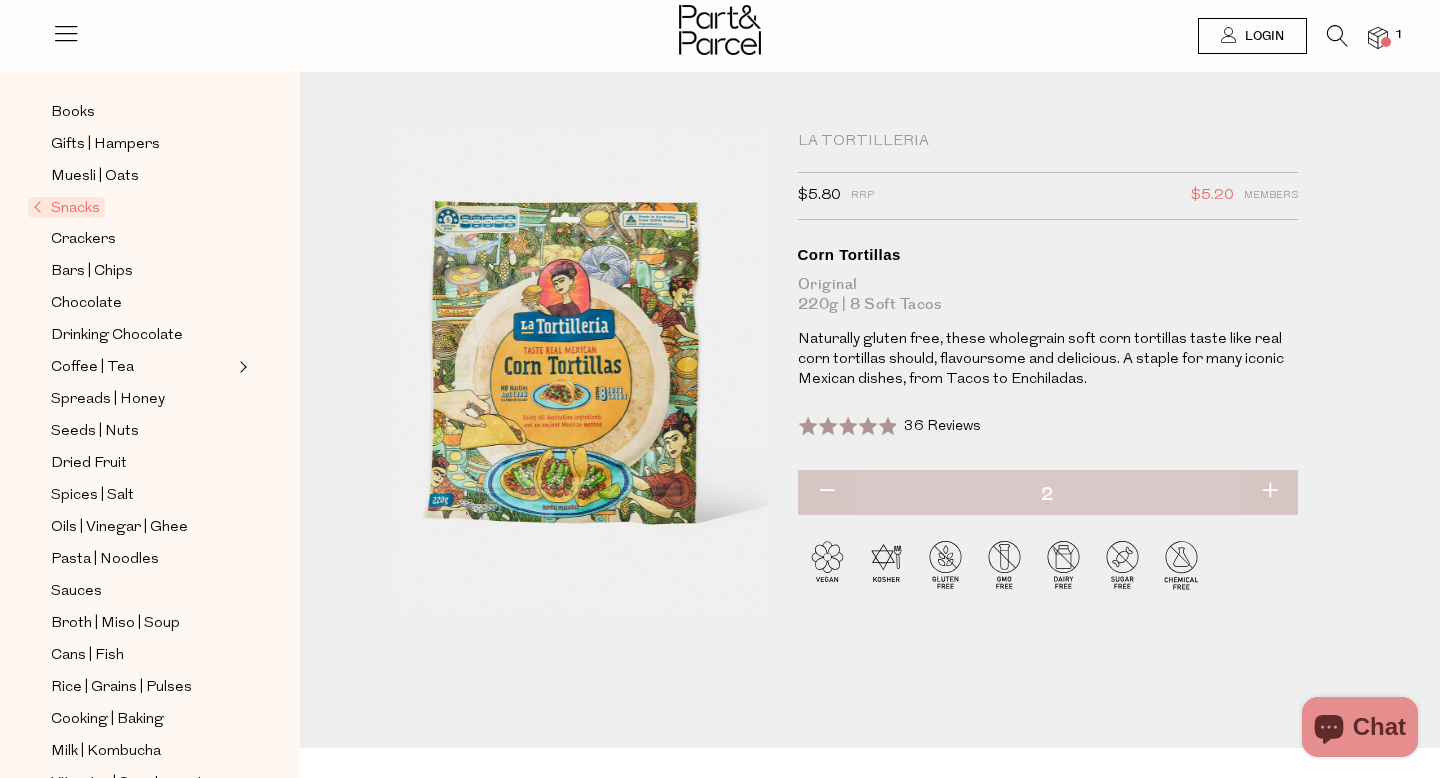 type on "2" 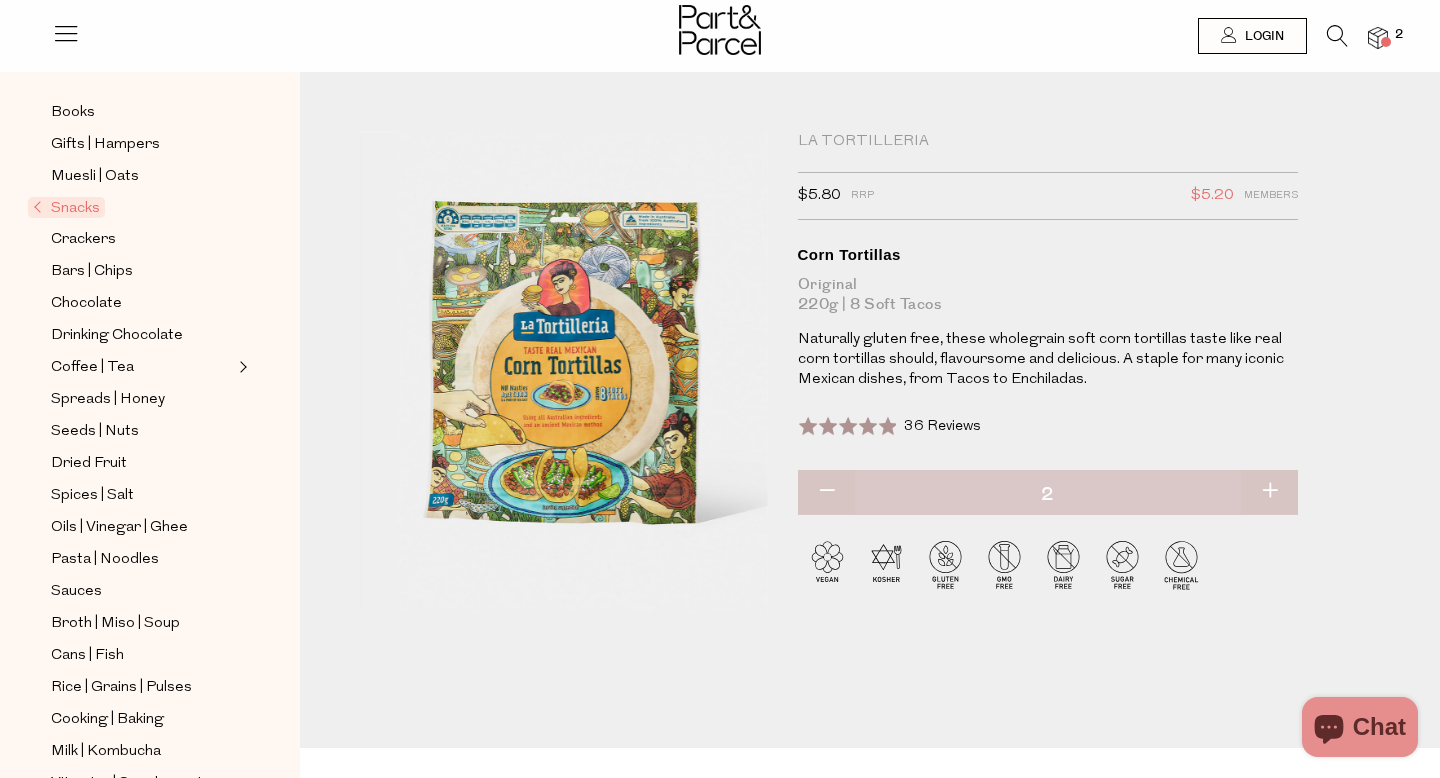 click at bounding box center (1269, 492) 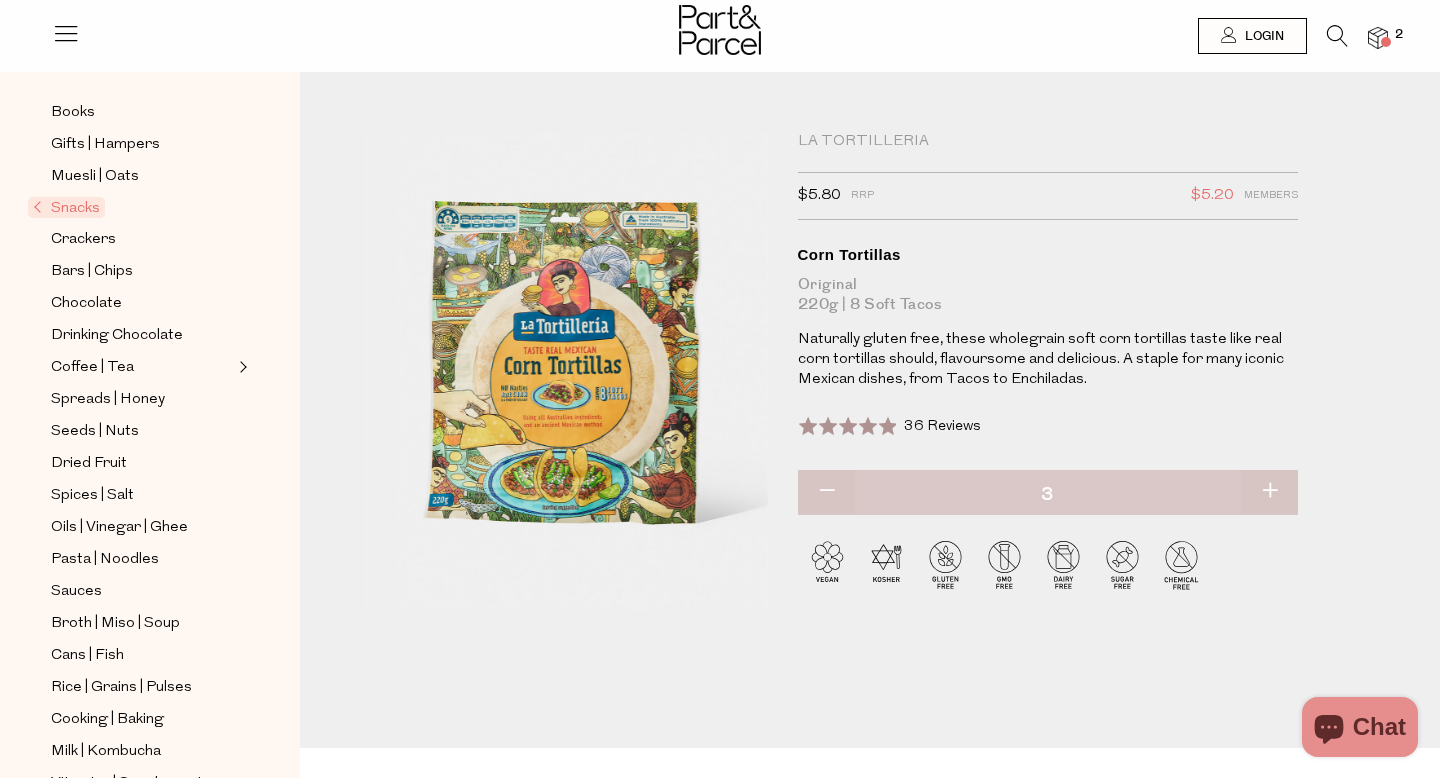 type on "3" 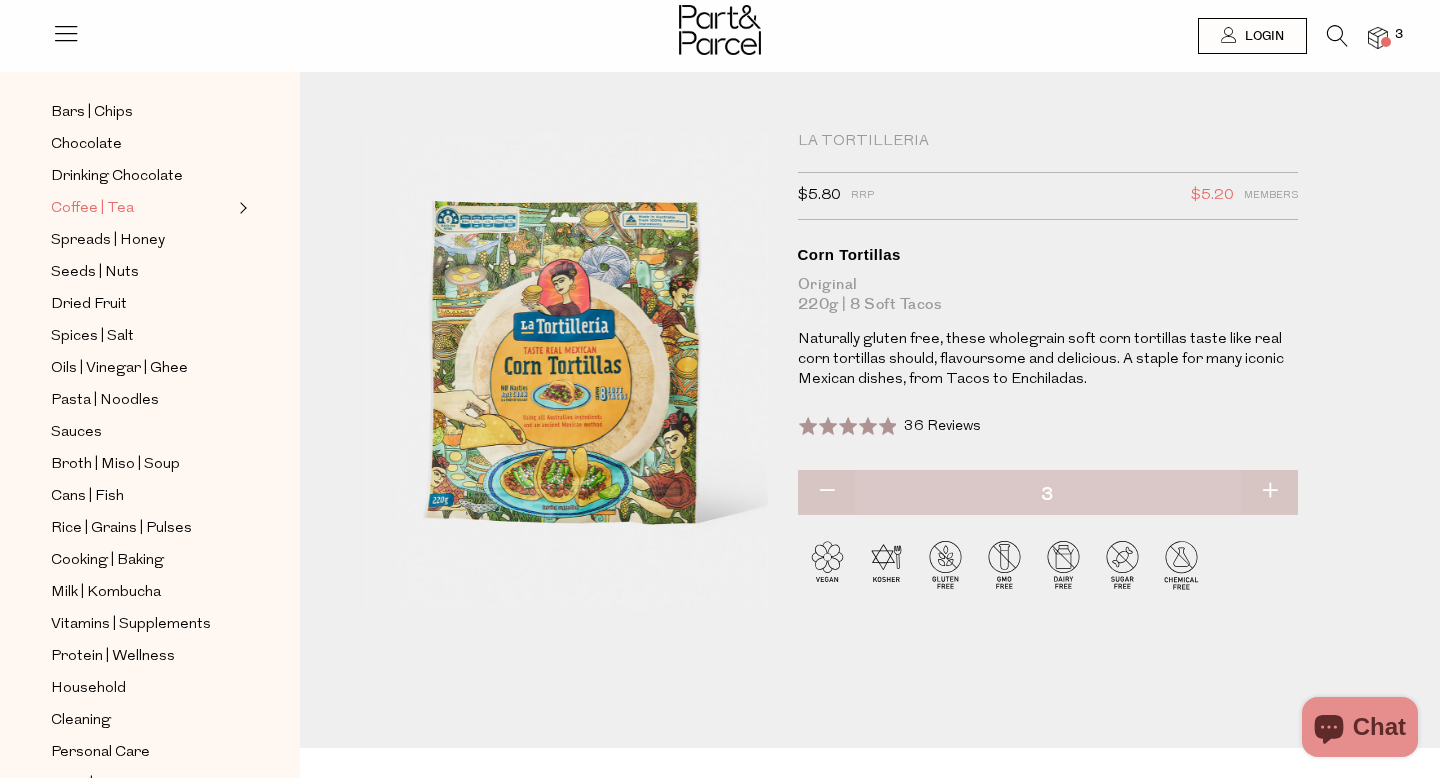 scroll, scrollTop: 368, scrollLeft: 0, axis: vertical 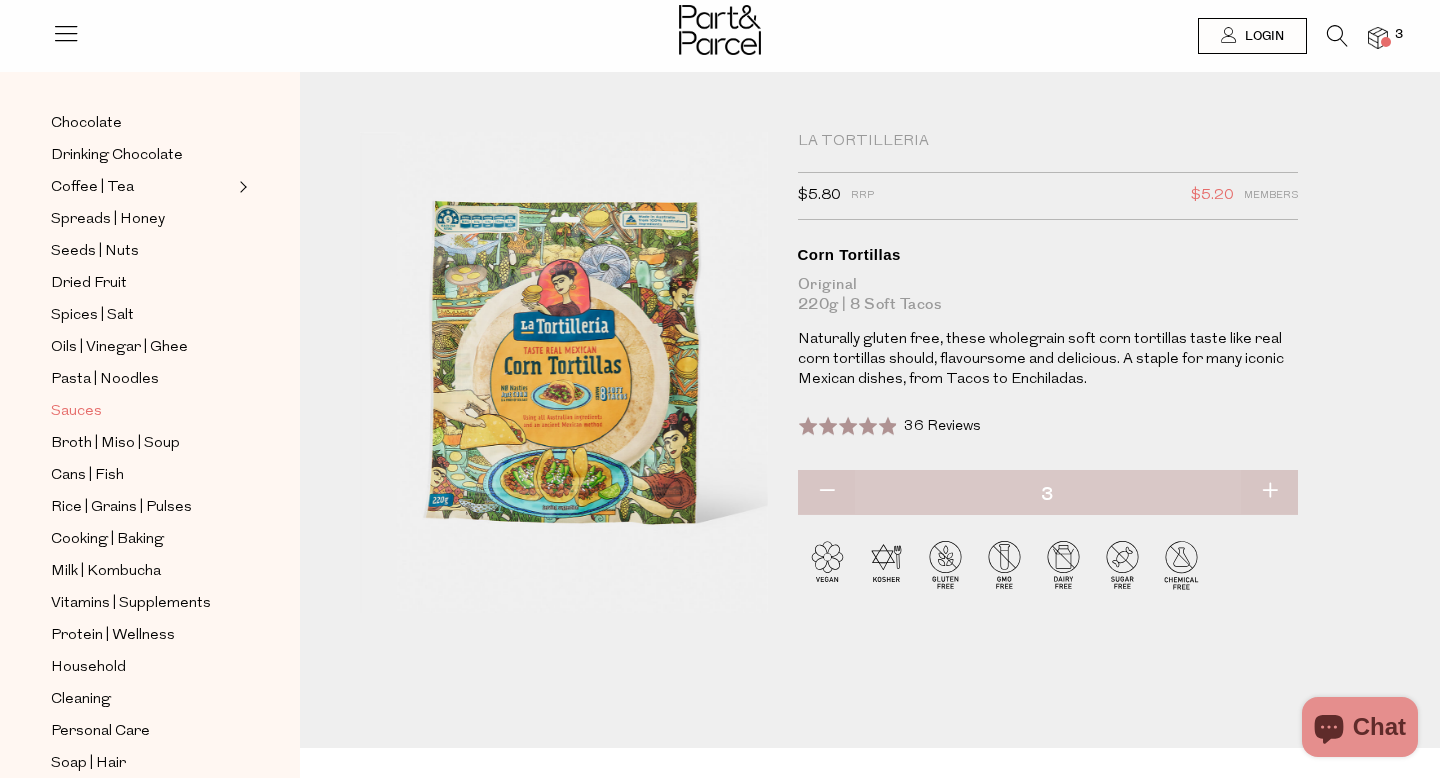 click on "Sauces" at bounding box center [142, 411] 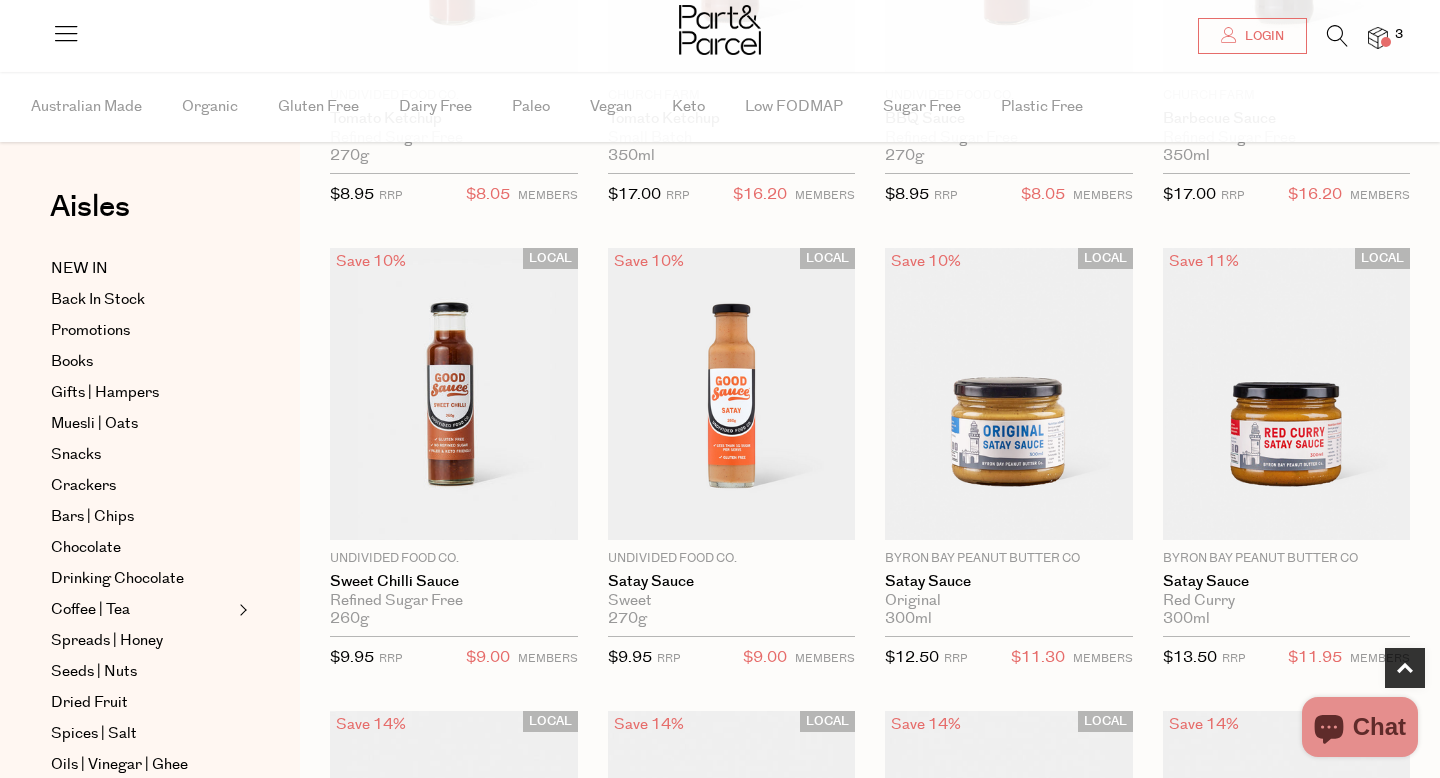 scroll, scrollTop: 478, scrollLeft: 0, axis: vertical 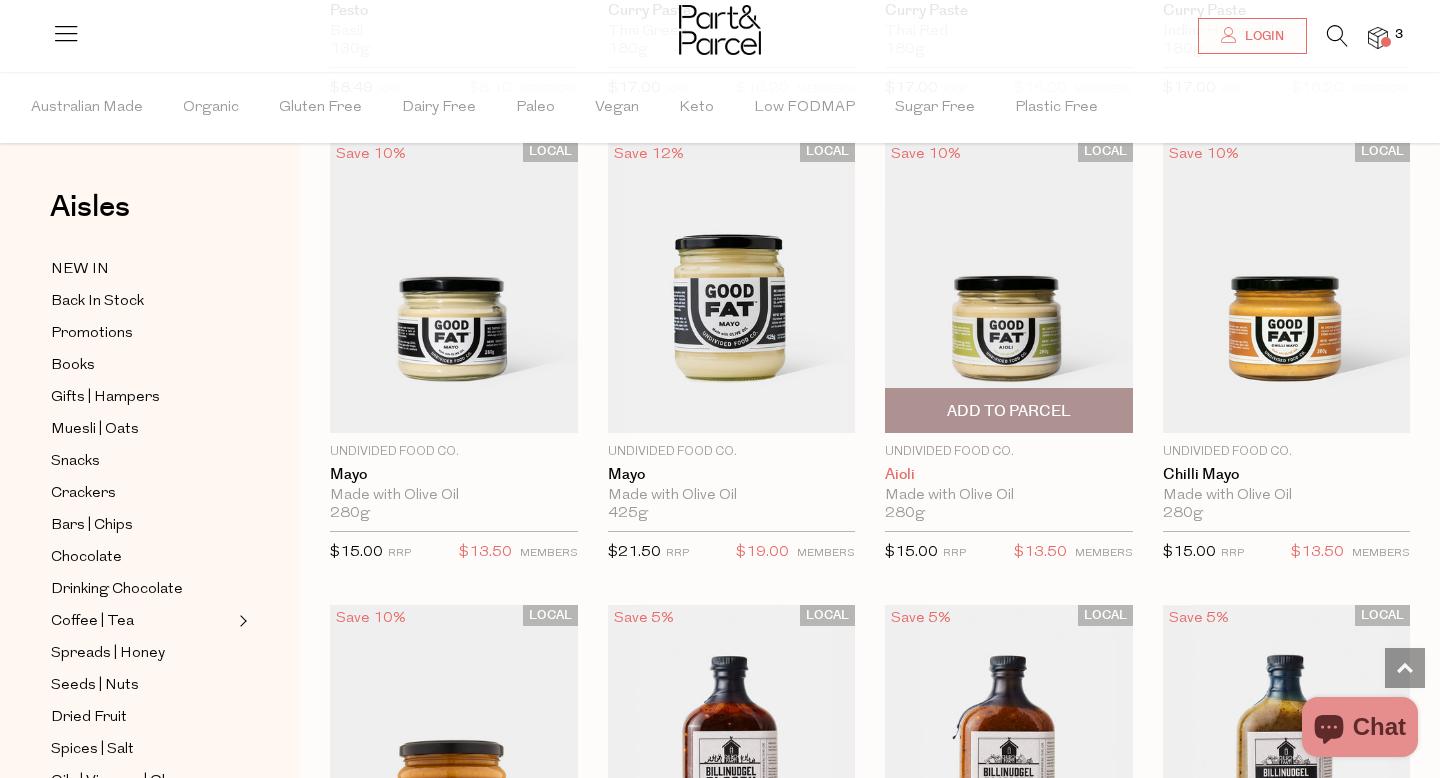 click on "Aioli" at bounding box center [1009, 475] 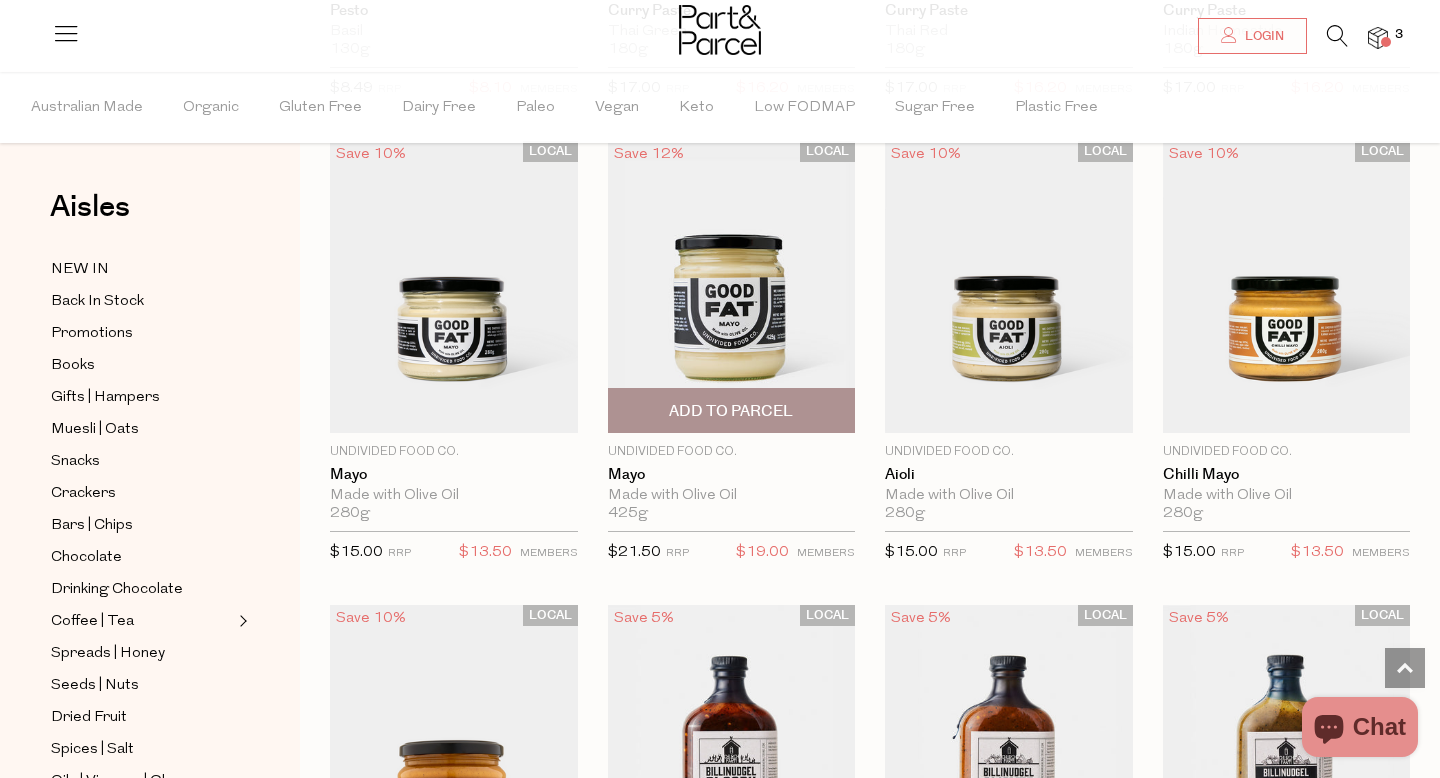 click at bounding box center [732, 287] 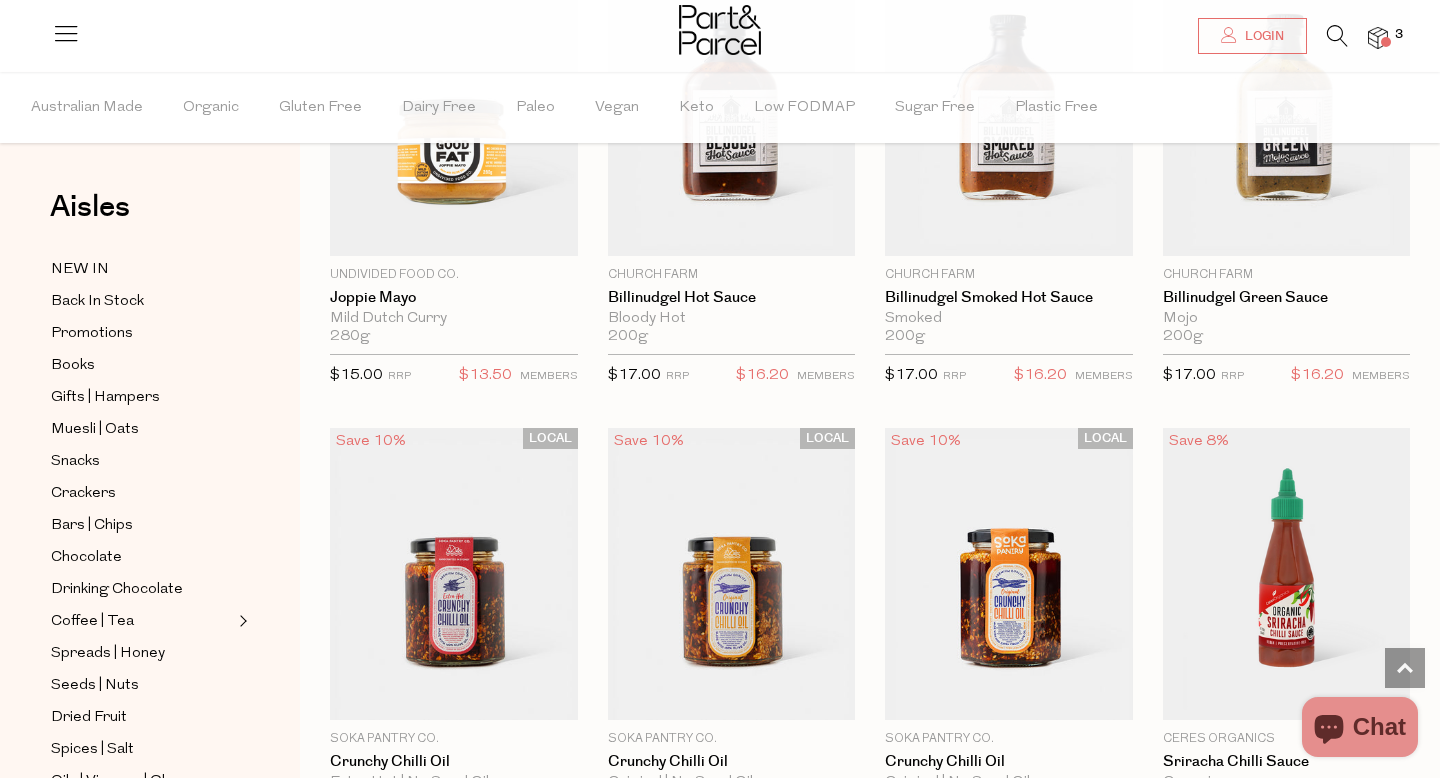 scroll, scrollTop: 2783, scrollLeft: 0, axis: vertical 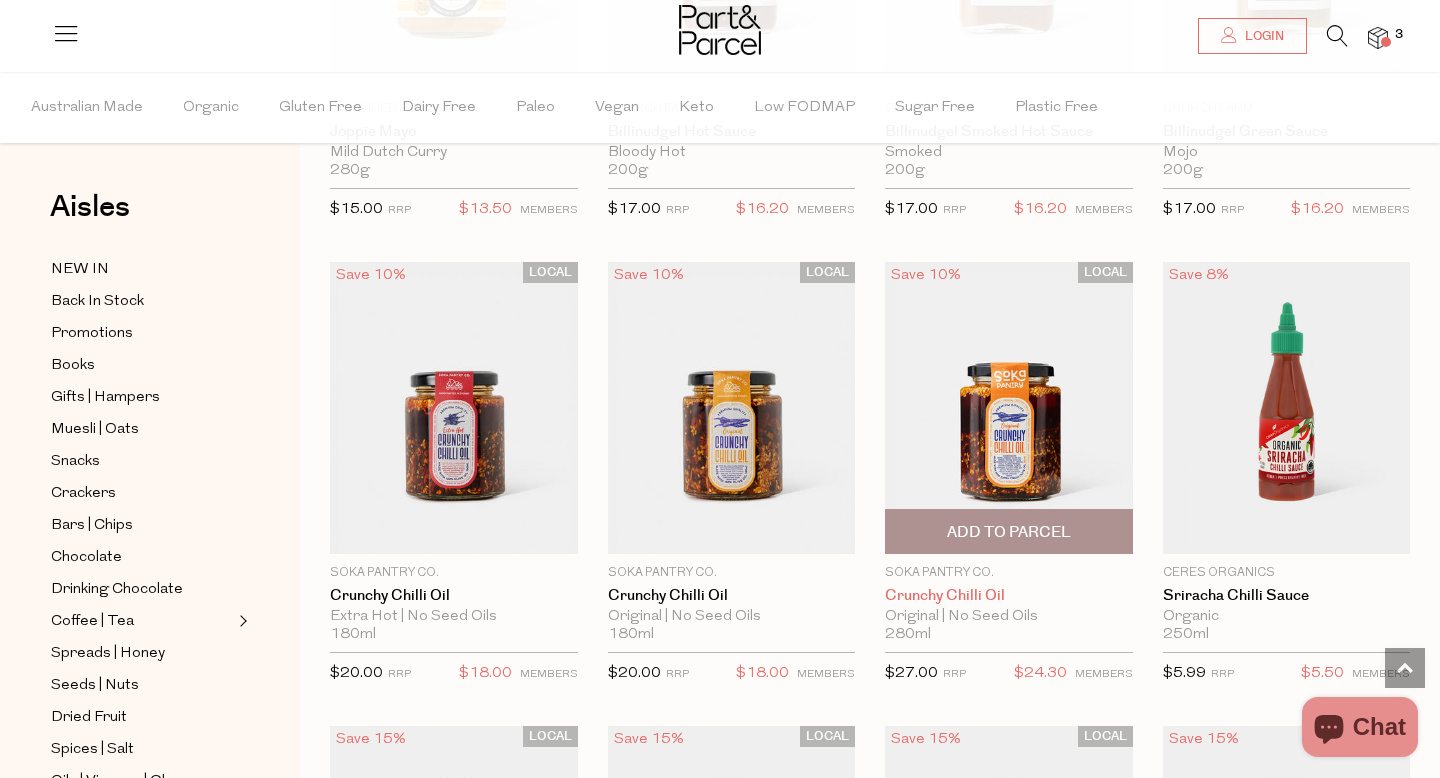 click on "Crunchy Chilli Oil" at bounding box center (1009, 596) 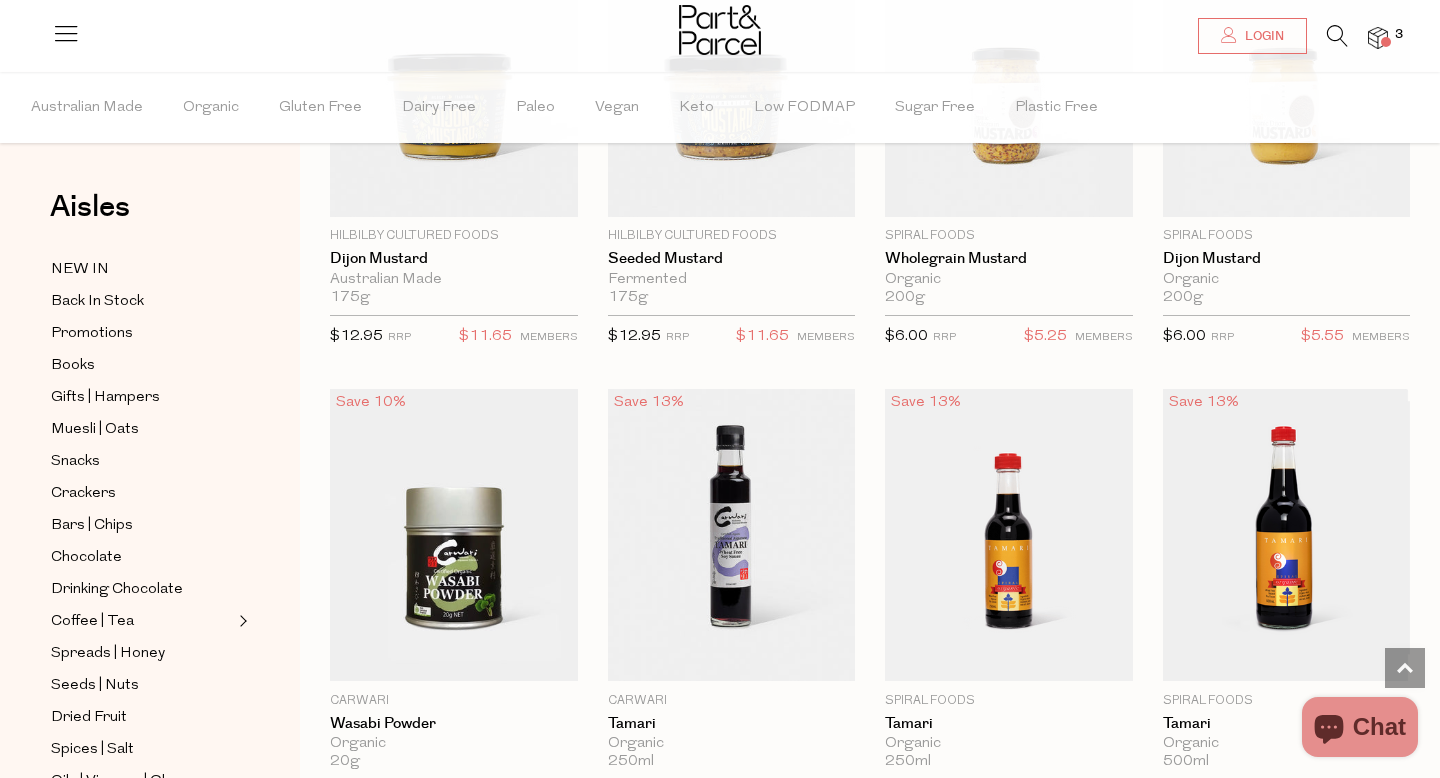 scroll, scrollTop: 5466, scrollLeft: 0, axis: vertical 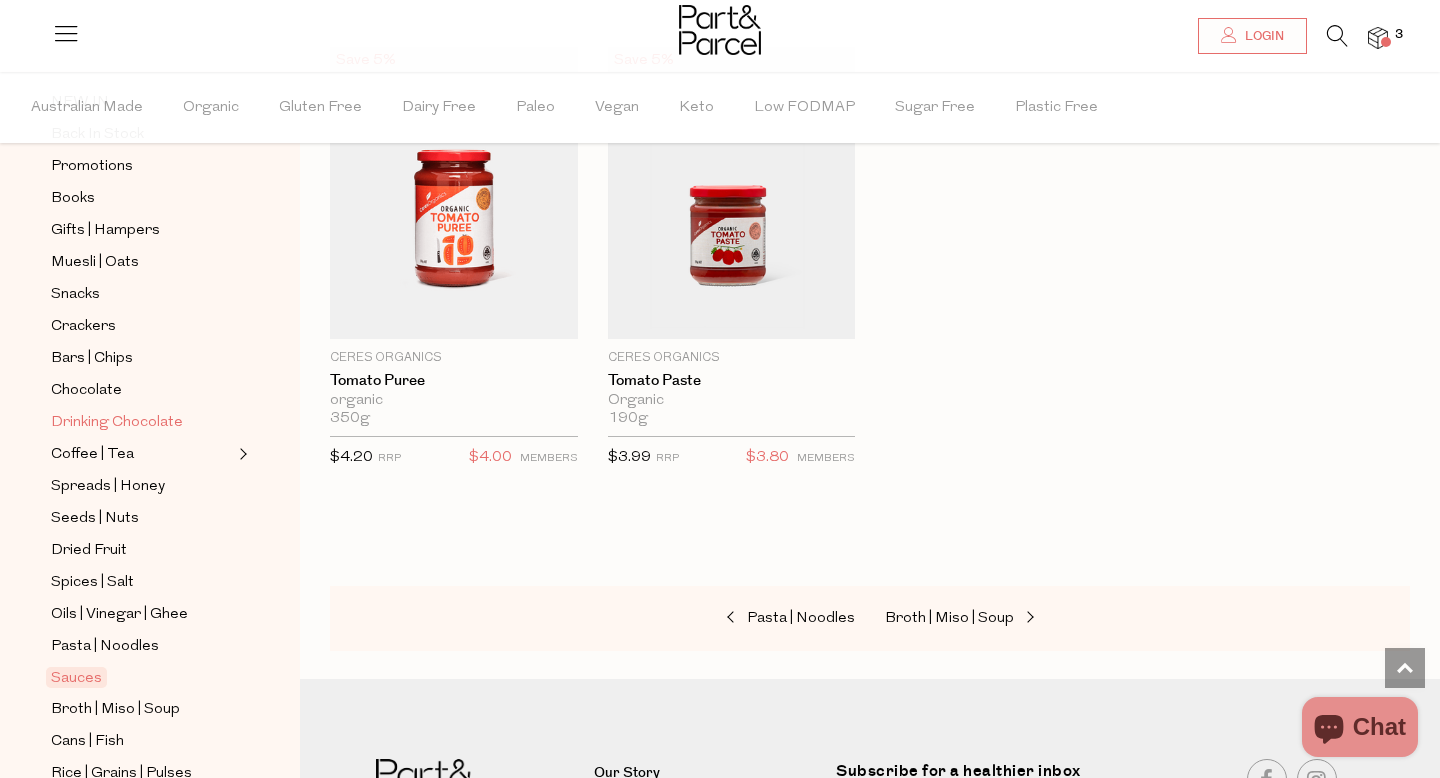 click on "Drinking Chocolate" at bounding box center [117, 423] 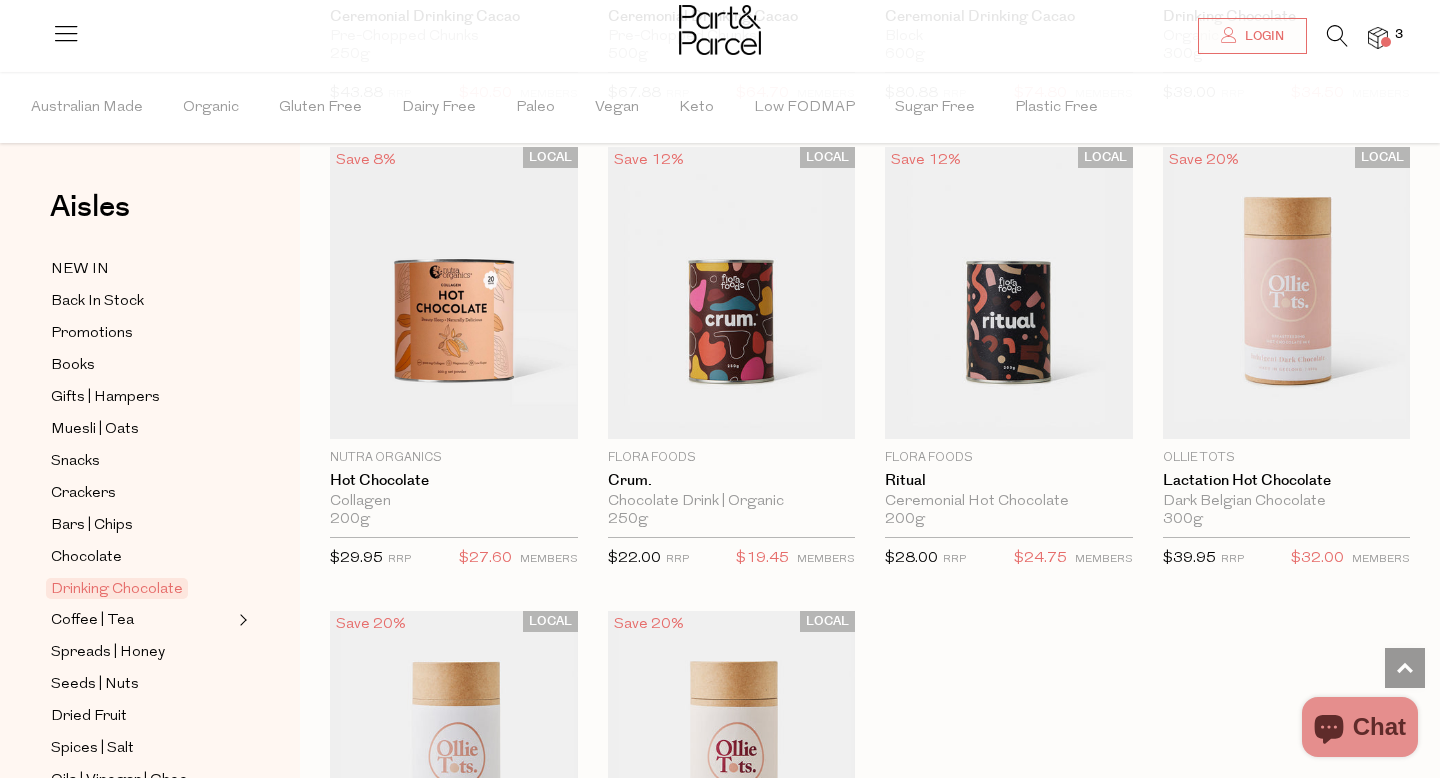 scroll, scrollTop: 1510, scrollLeft: 0, axis: vertical 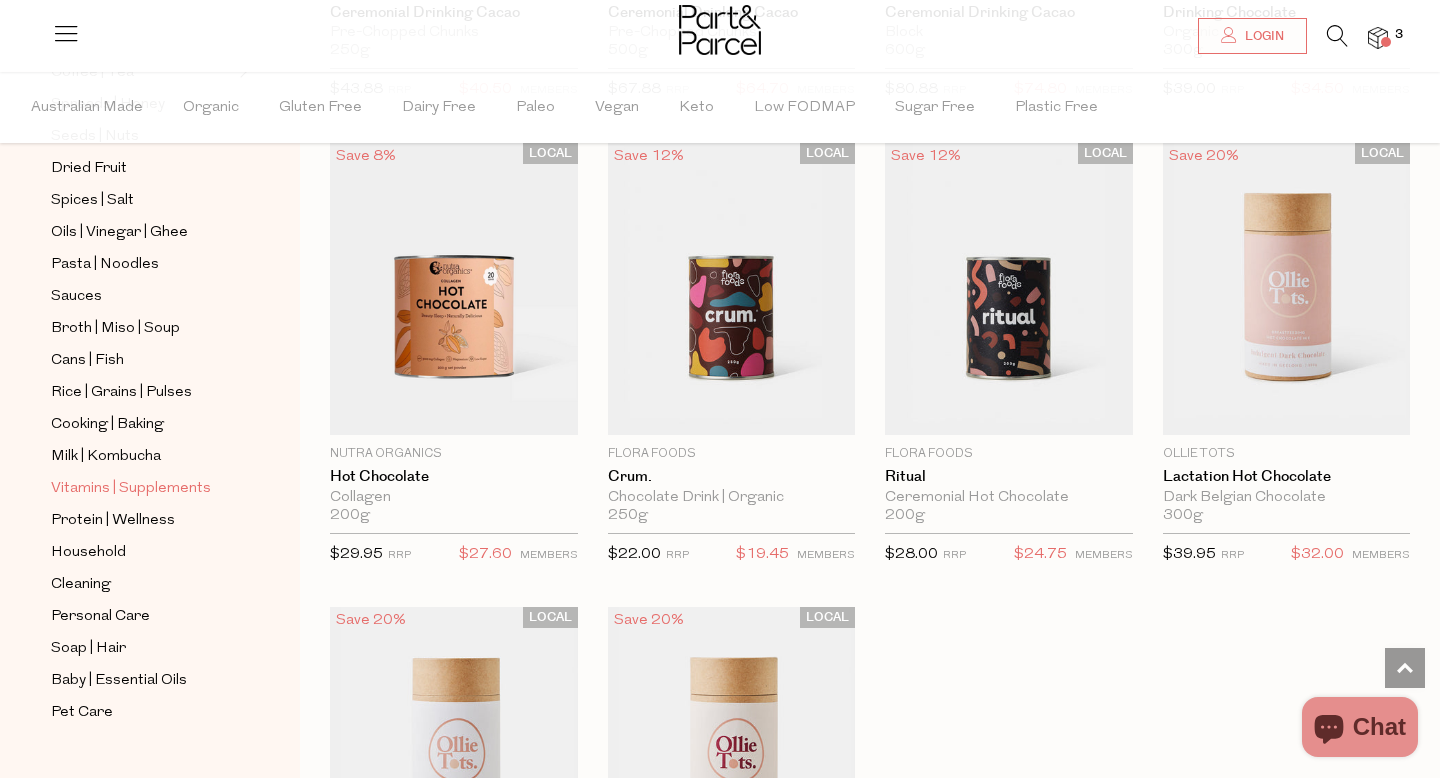 click on "Vitamins | Supplements" at bounding box center (131, 489) 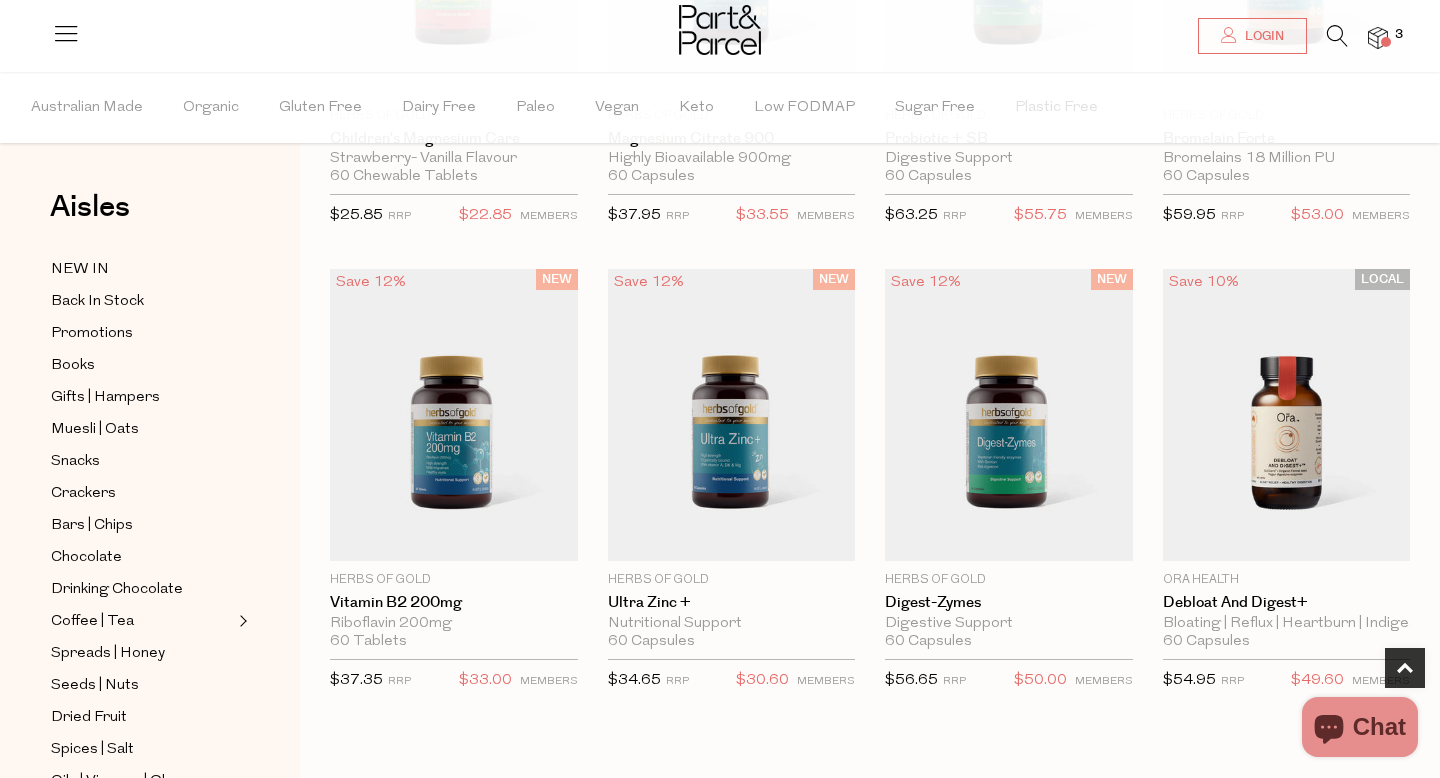 scroll, scrollTop: 1235, scrollLeft: 0, axis: vertical 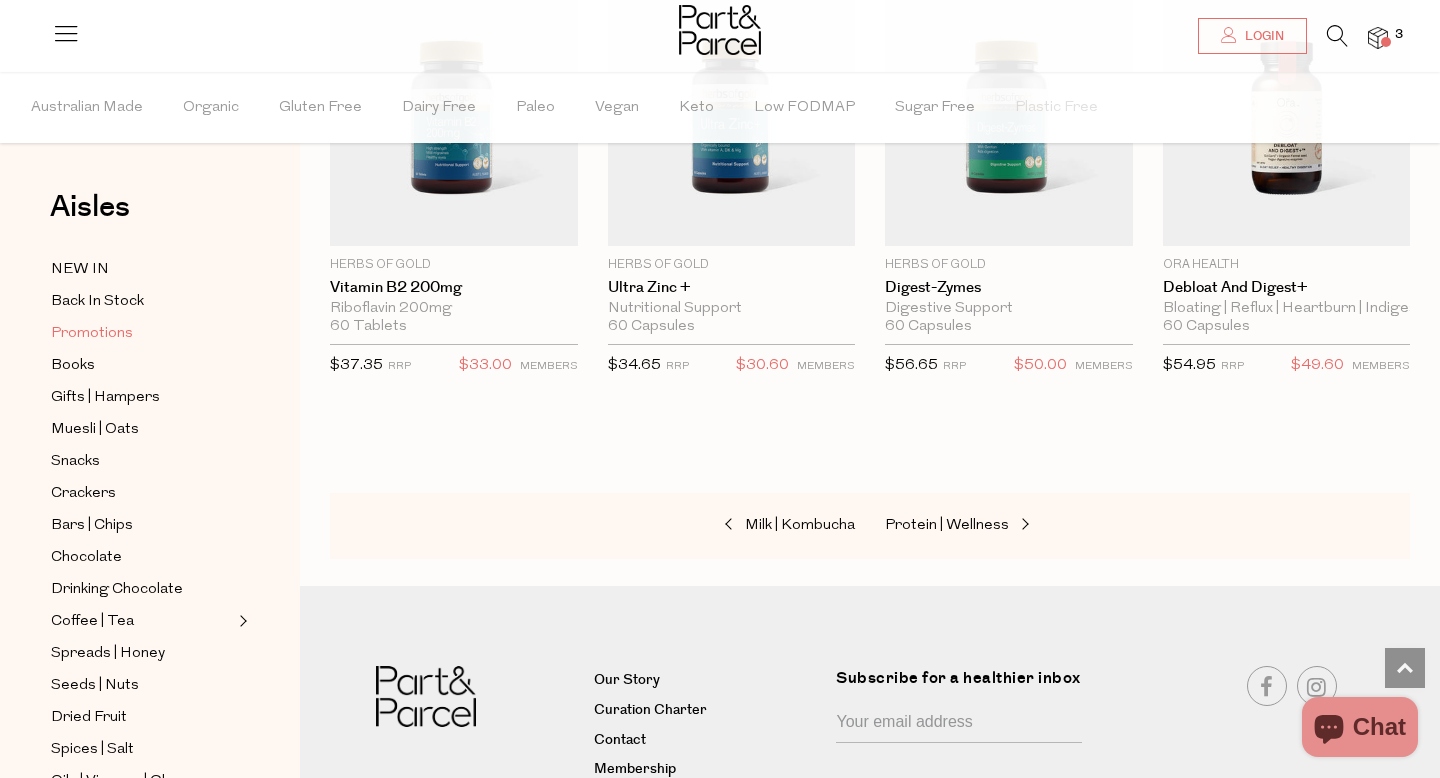 click on "Promotions" at bounding box center (92, 334) 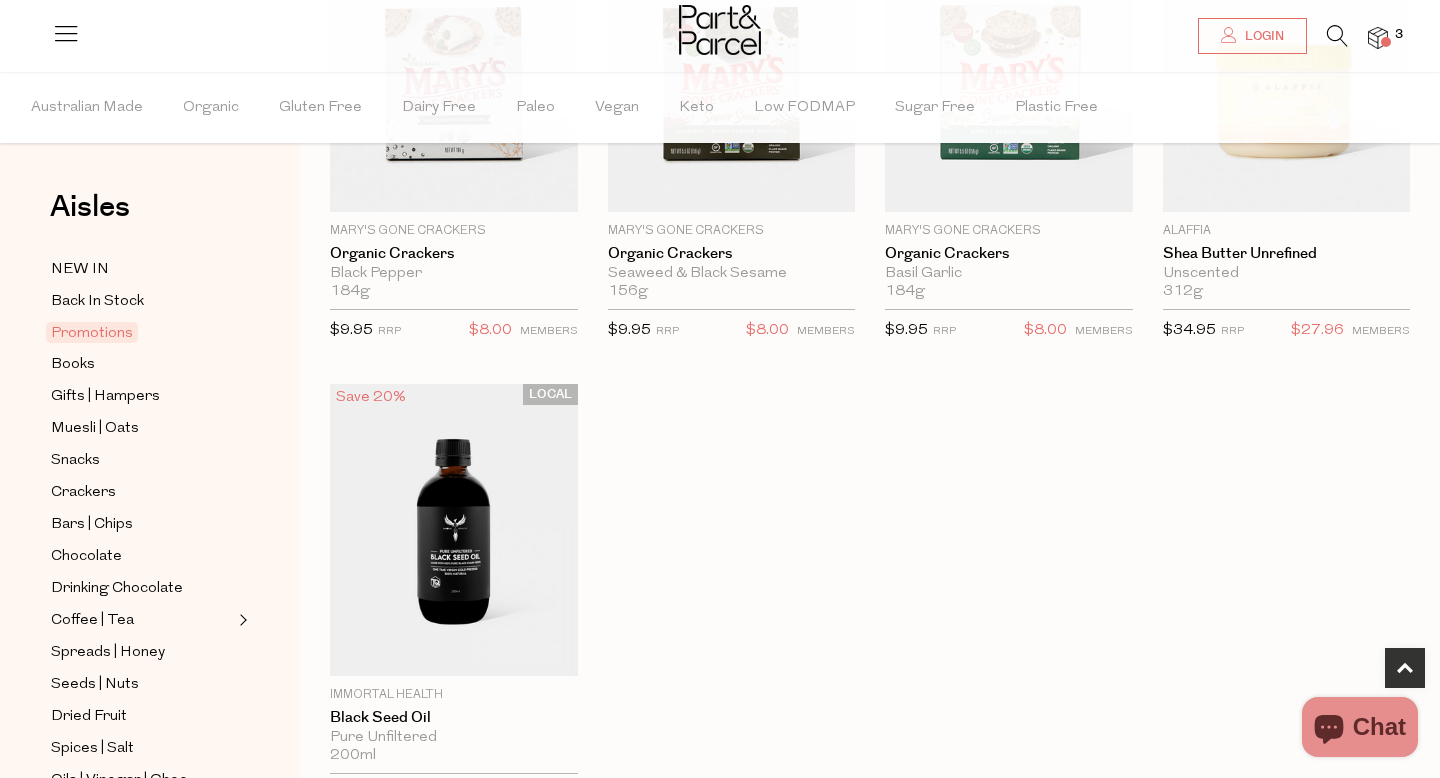 scroll, scrollTop: 845, scrollLeft: 0, axis: vertical 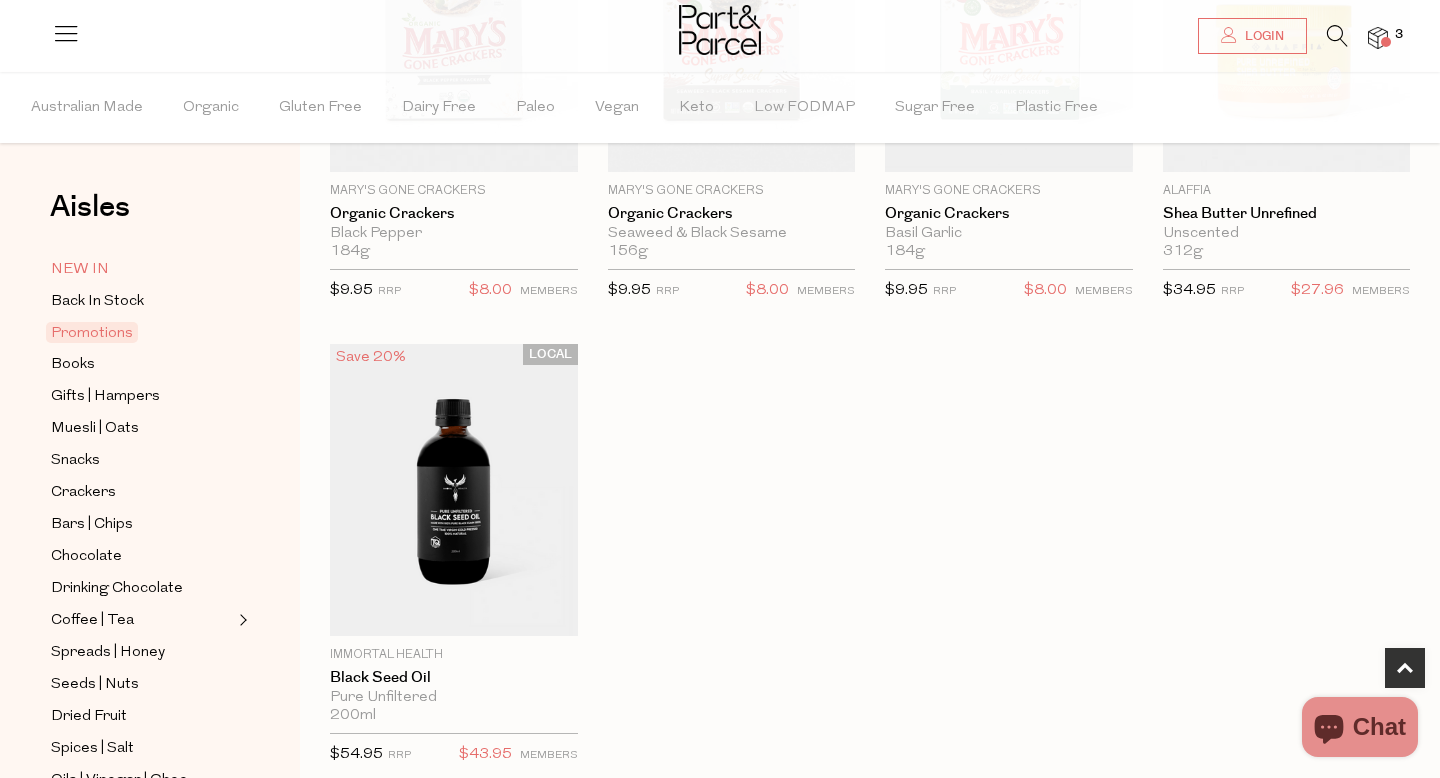 click on "NEW IN" at bounding box center (80, 270) 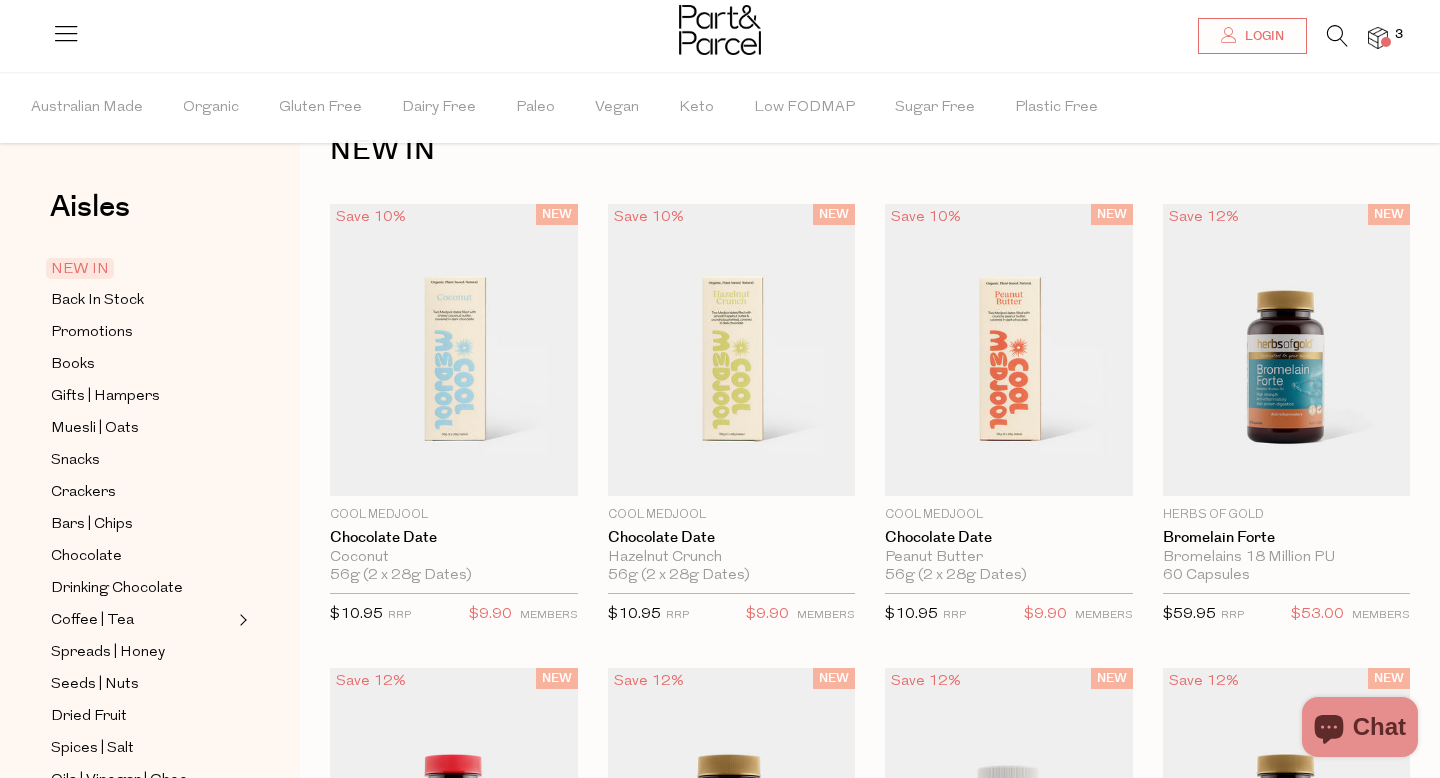 scroll, scrollTop: 375, scrollLeft: 0, axis: vertical 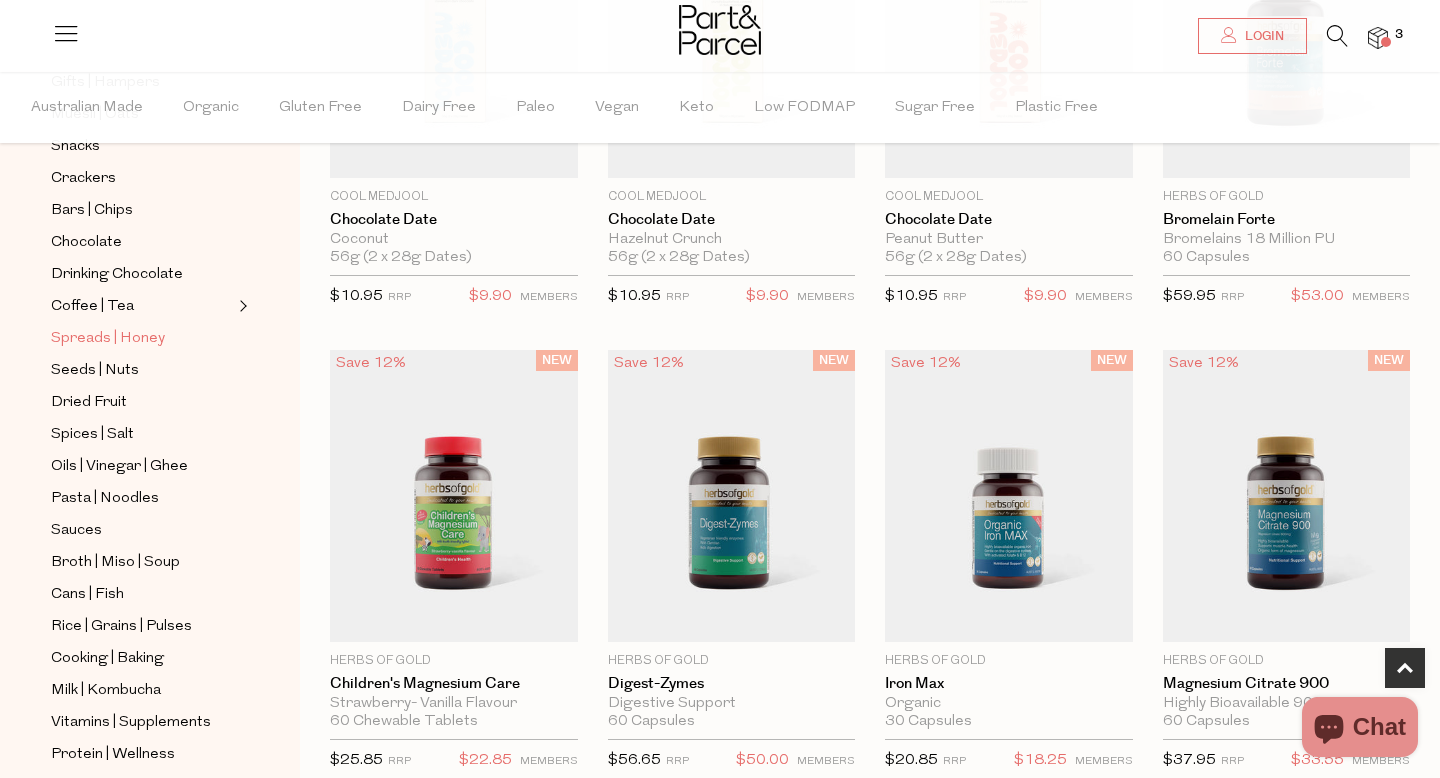 click on "Spreads | Honey" at bounding box center [108, 339] 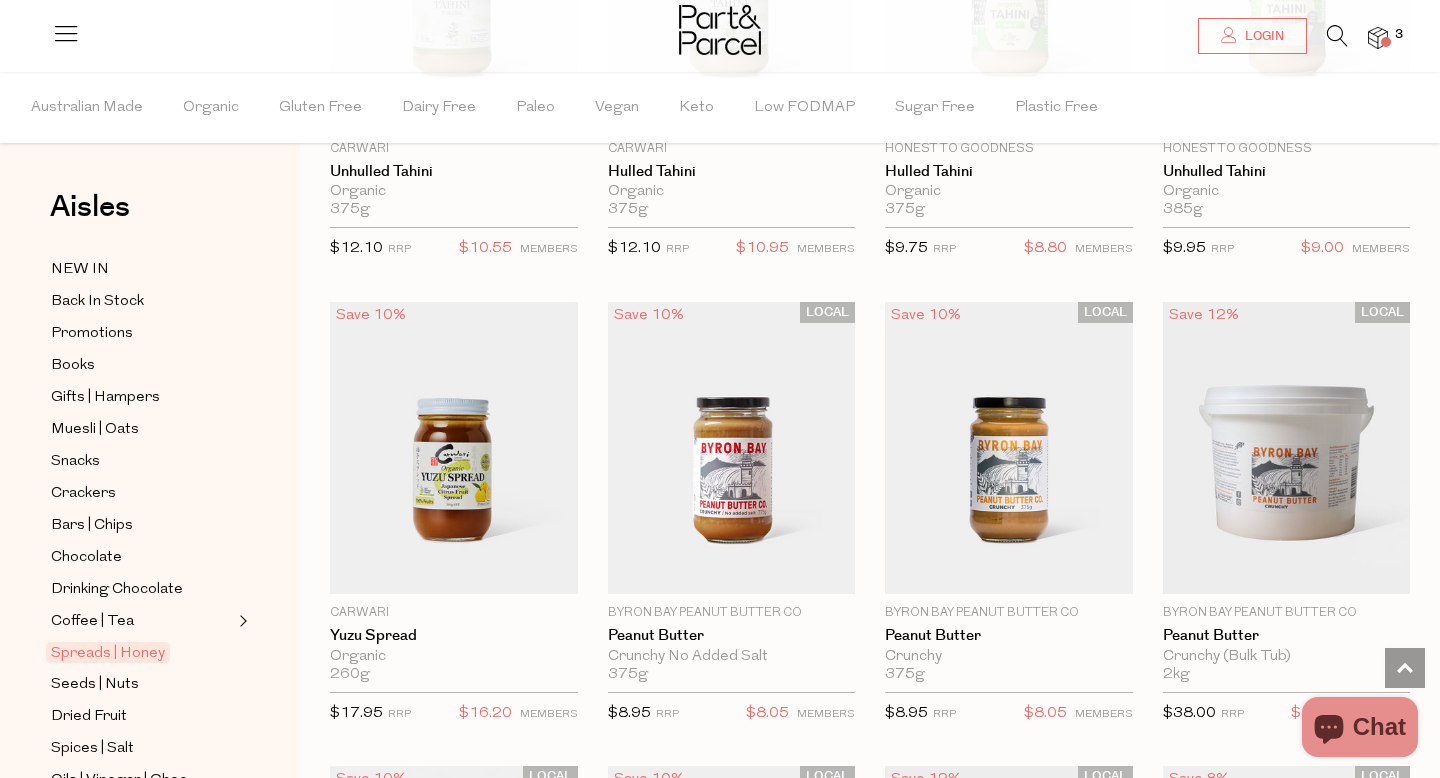 scroll, scrollTop: 1429, scrollLeft: 0, axis: vertical 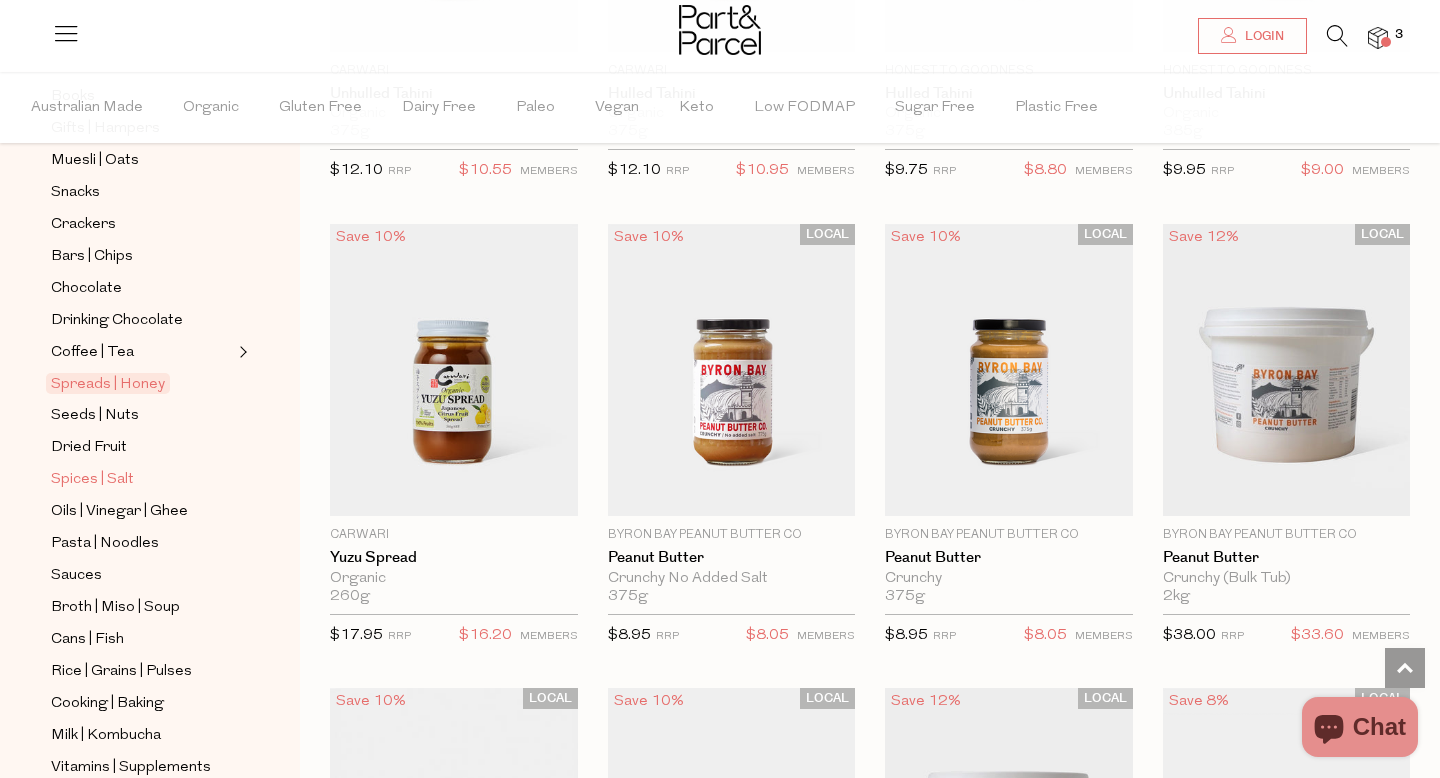 click on "Spices | Salt" at bounding box center (92, 480) 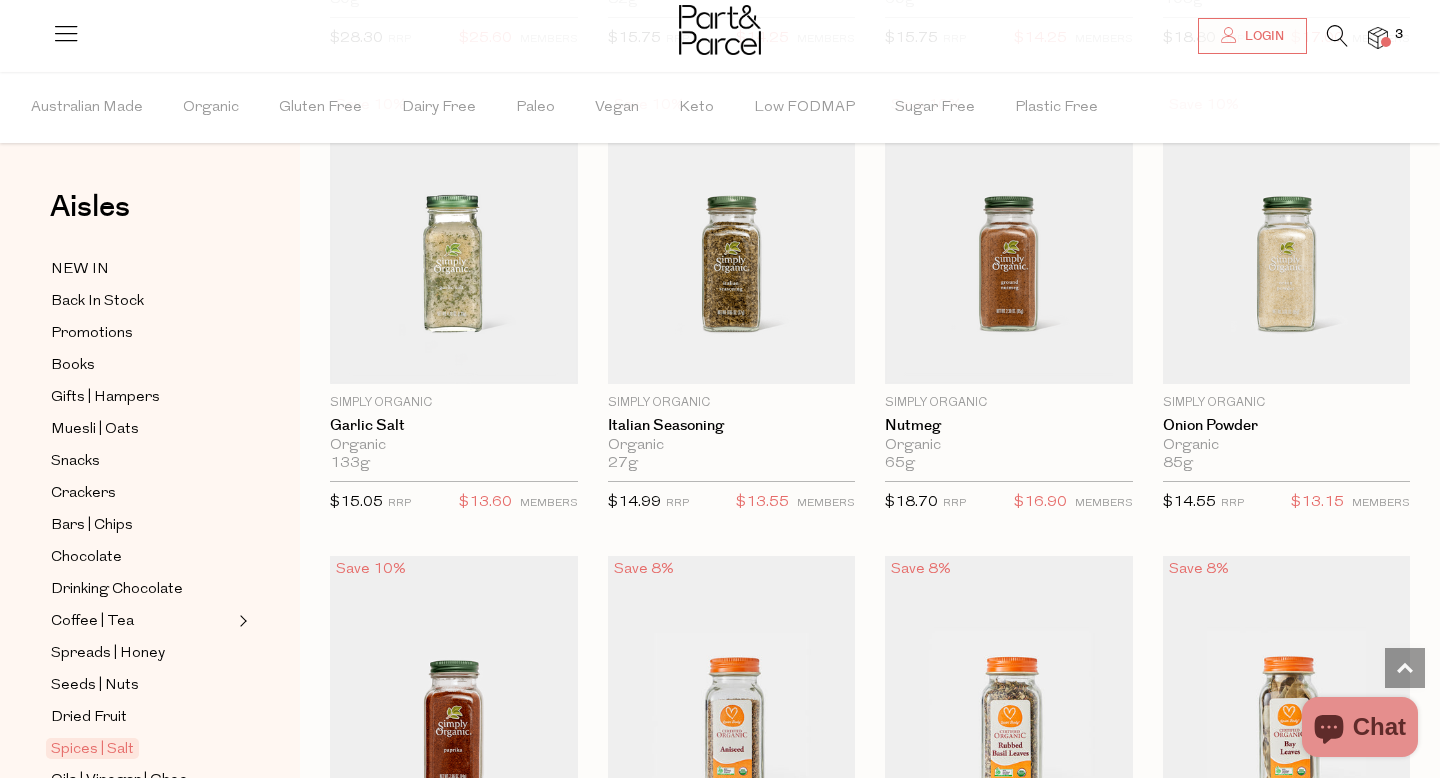 scroll, scrollTop: 2997, scrollLeft: 0, axis: vertical 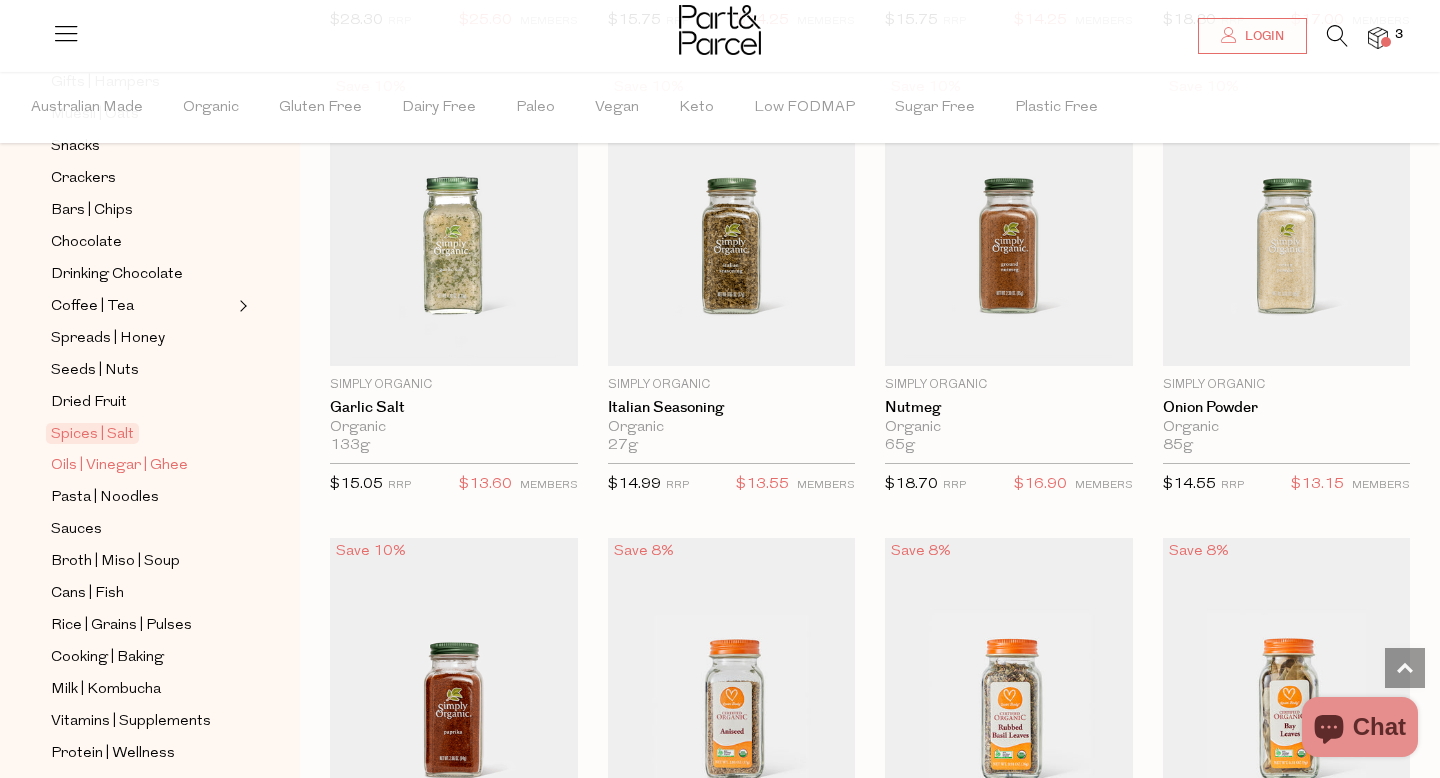 click on "Oils | Vinegar | Ghee" at bounding box center [119, 466] 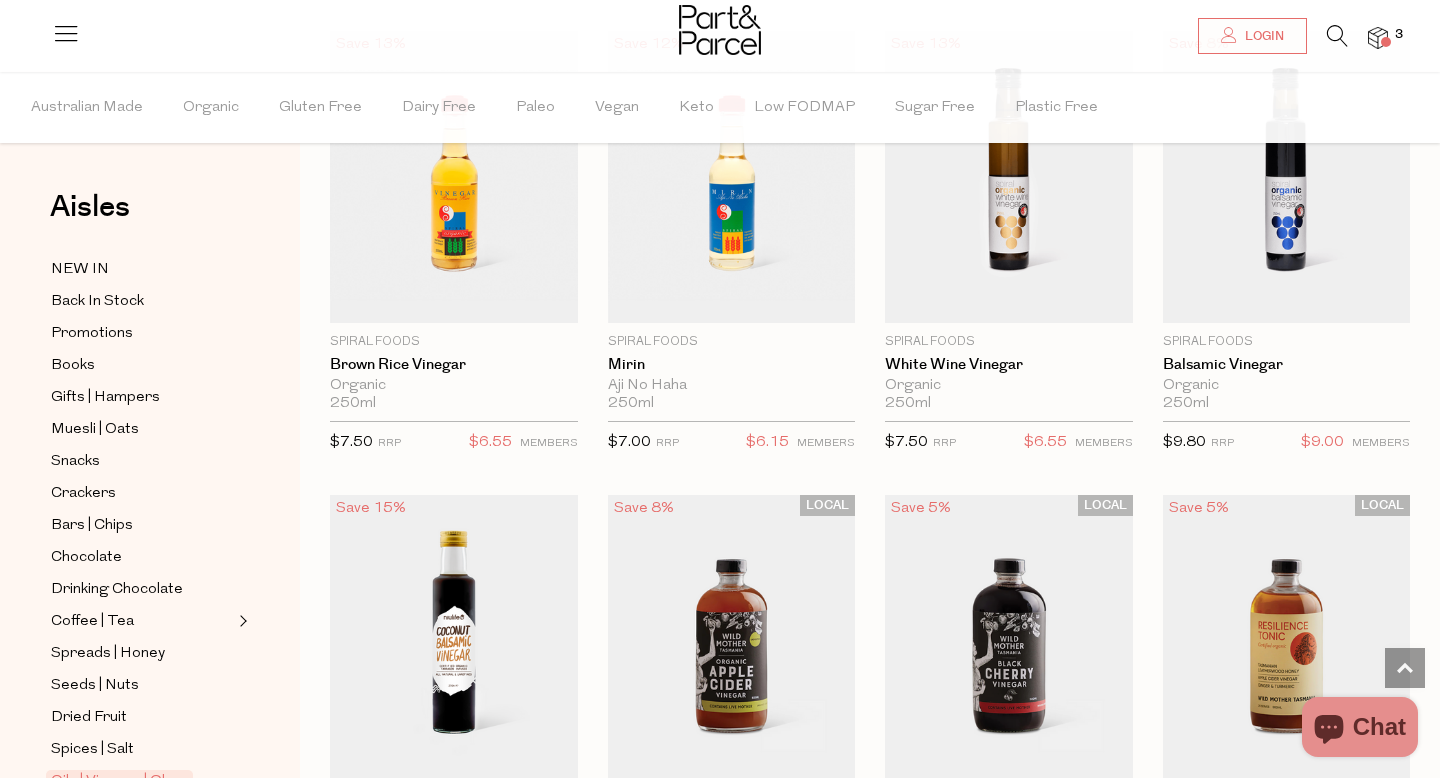 scroll, scrollTop: 3943, scrollLeft: 0, axis: vertical 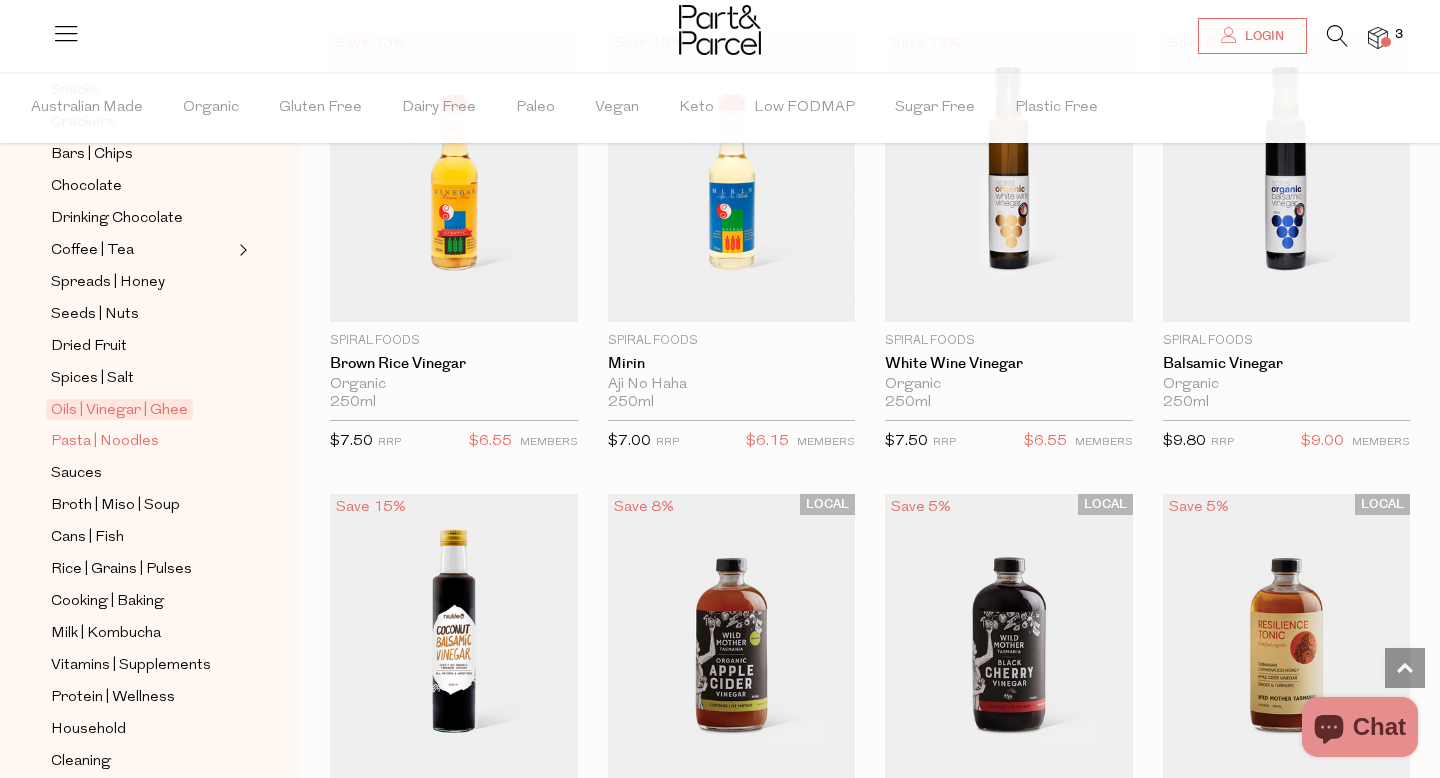 click on "Pasta | Noodles" at bounding box center (105, 442) 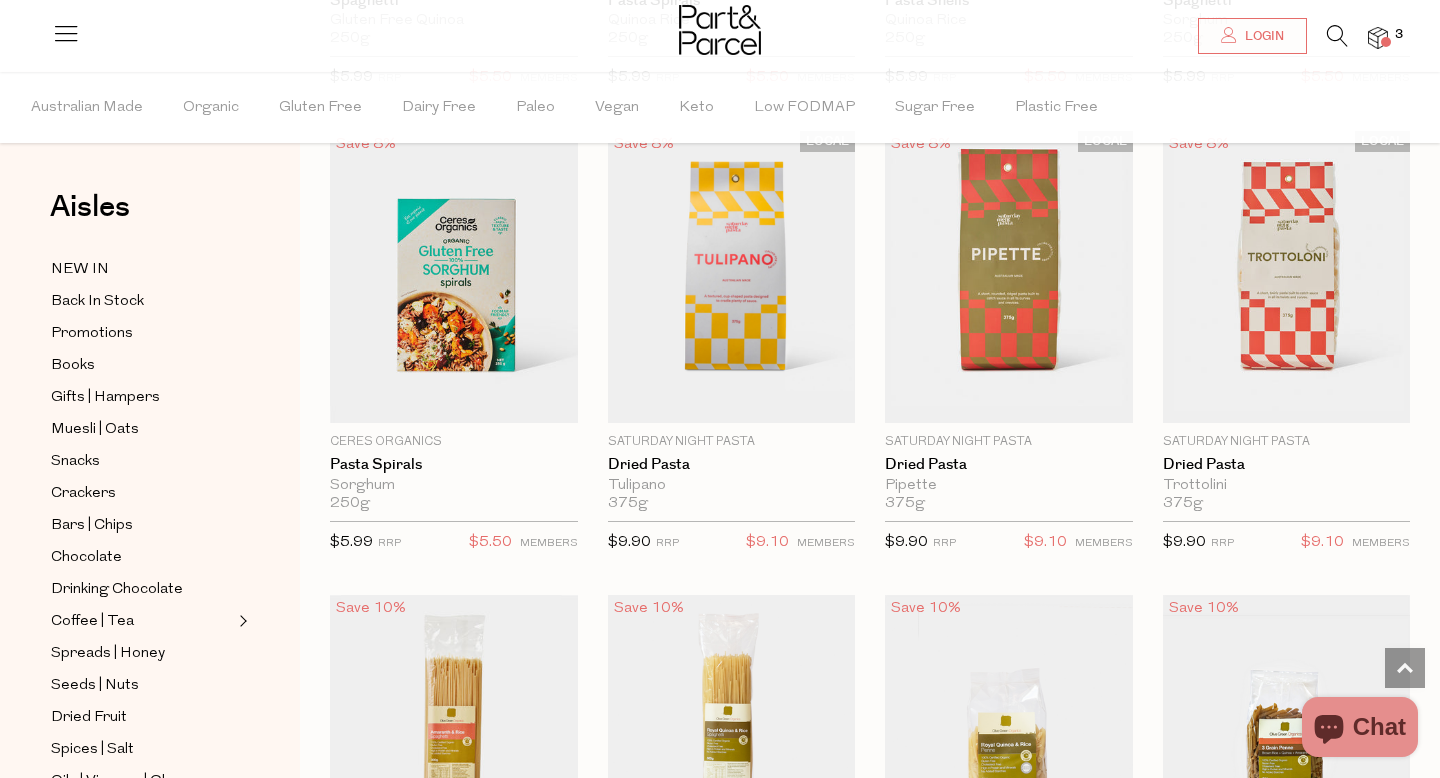 scroll, scrollTop: 1247, scrollLeft: 0, axis: vertical 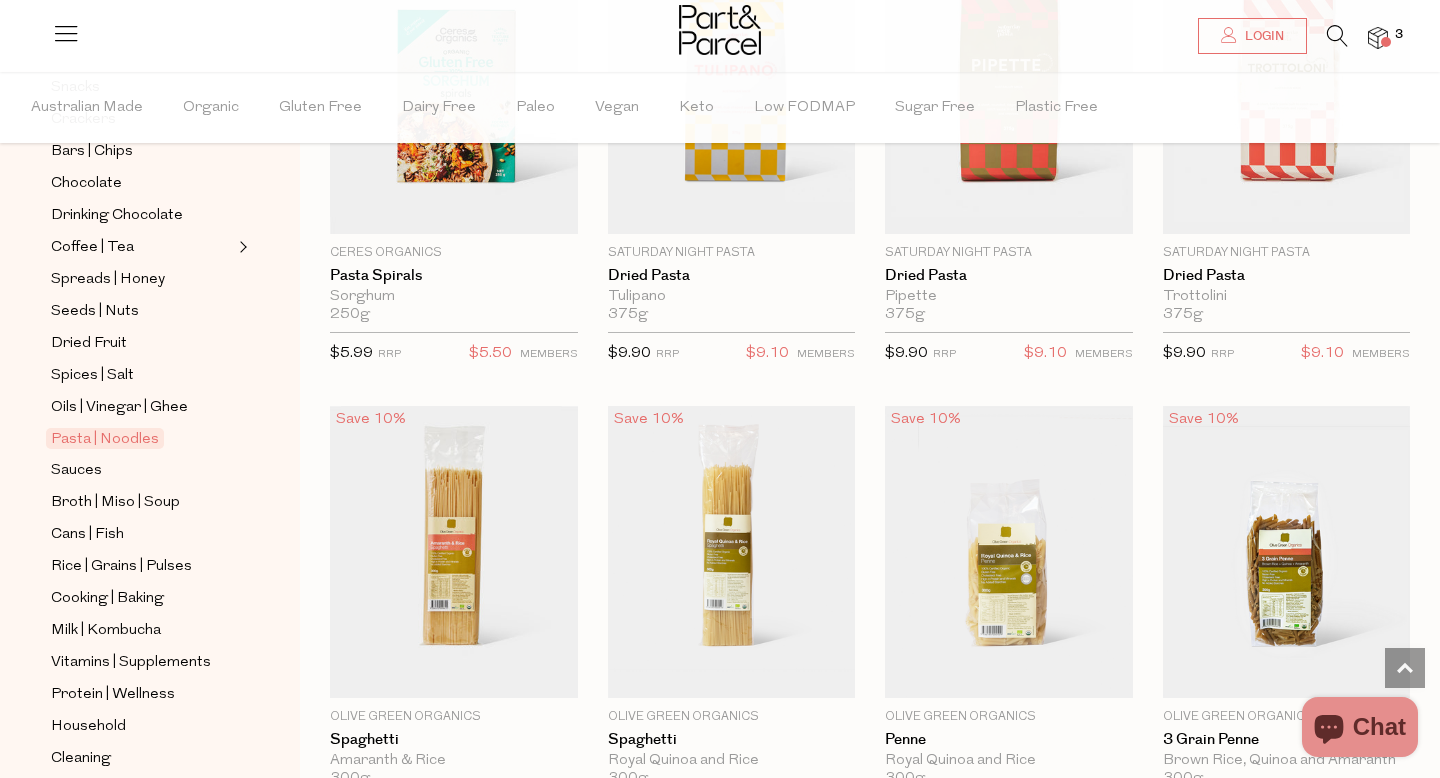 click at bounding box center (1337, 36) 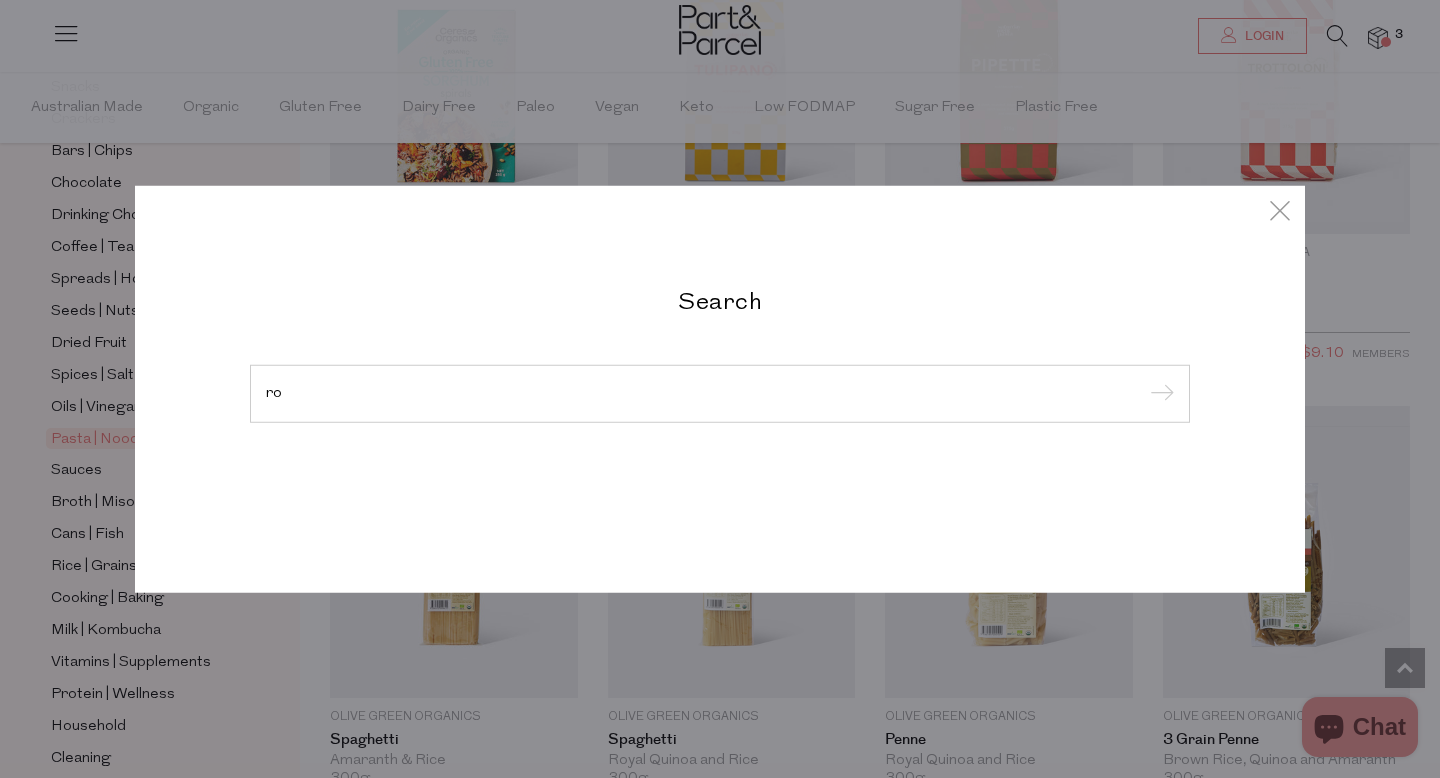 type on "r" 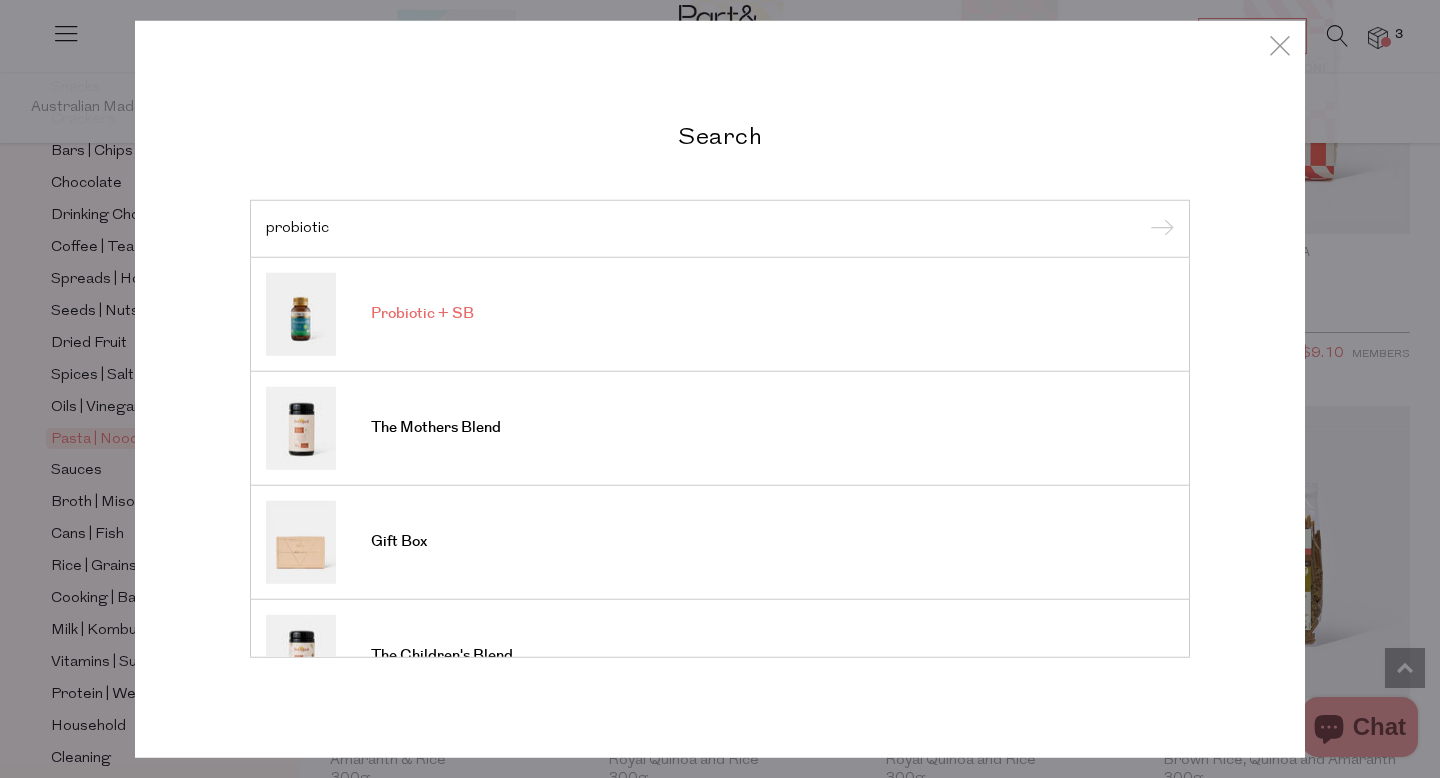 type on "probiotic" 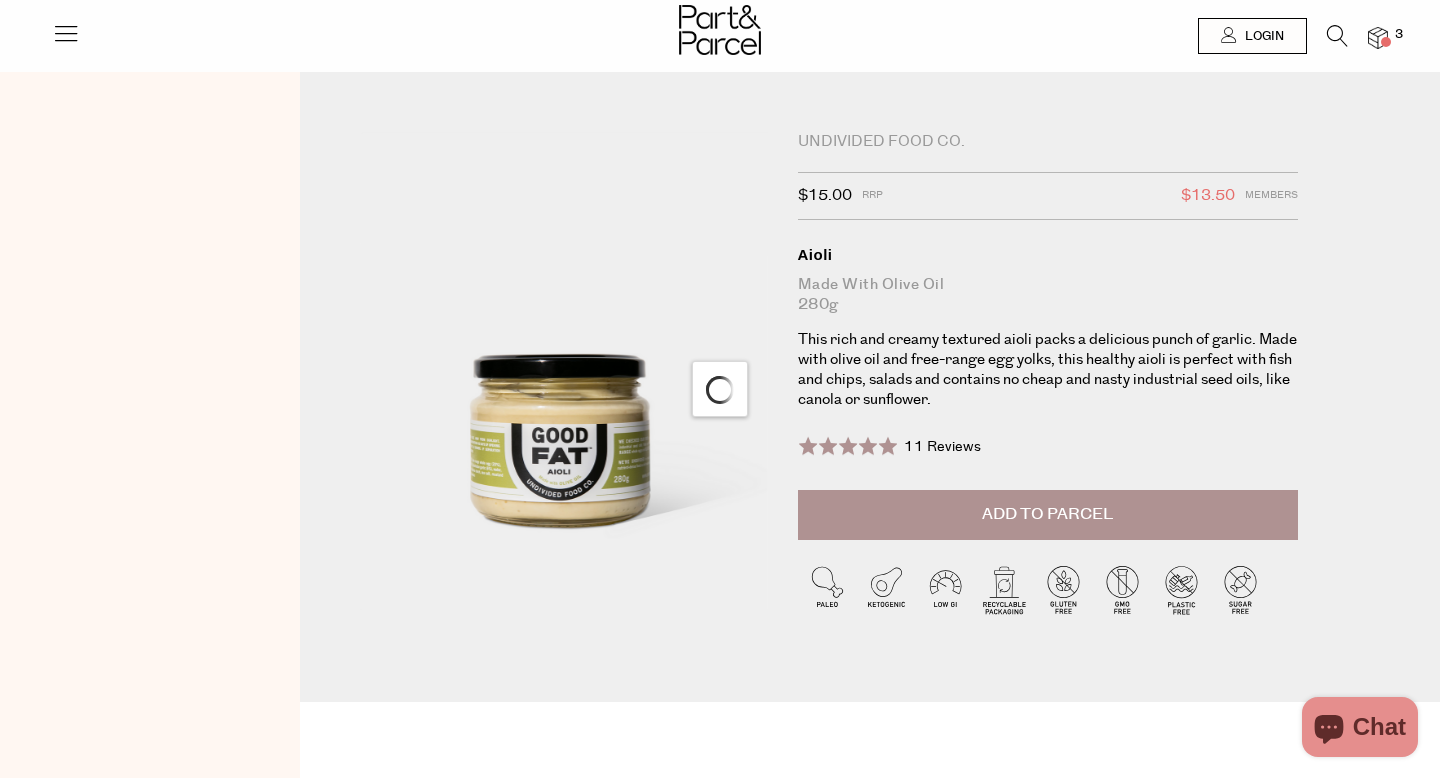 scroll, scrollTop: 0, scrollLeft: 0, axis: both 